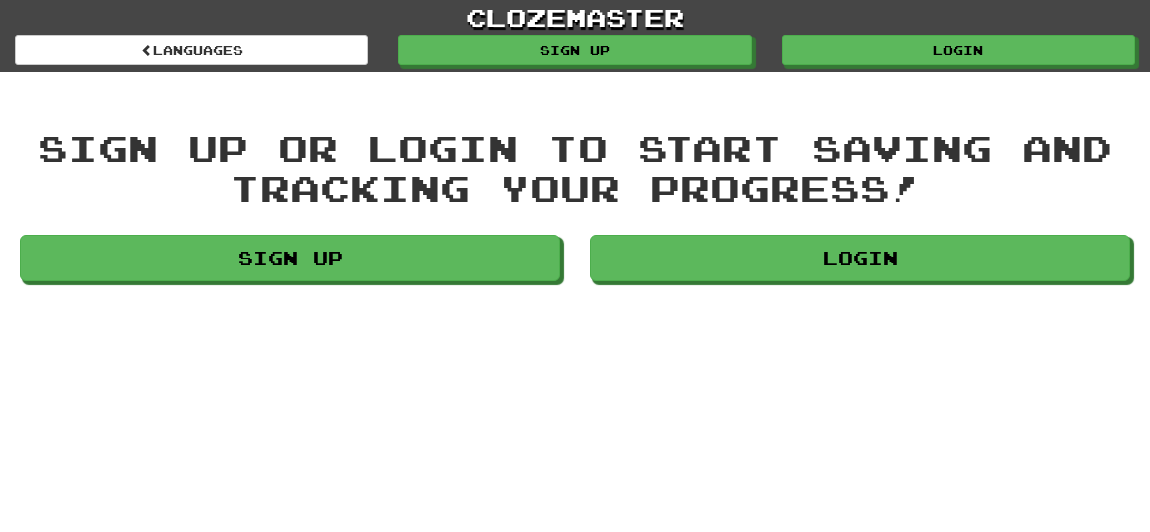 scroll, scrollTop: 0, scrollLeft: 0, axis: both 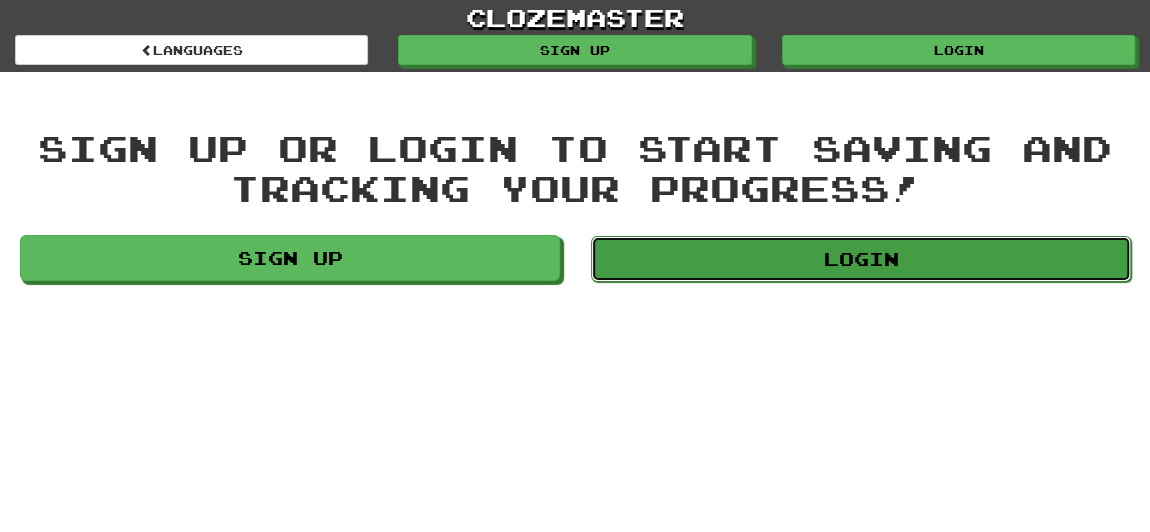 click on "Login" at bounding box center (861, 259) 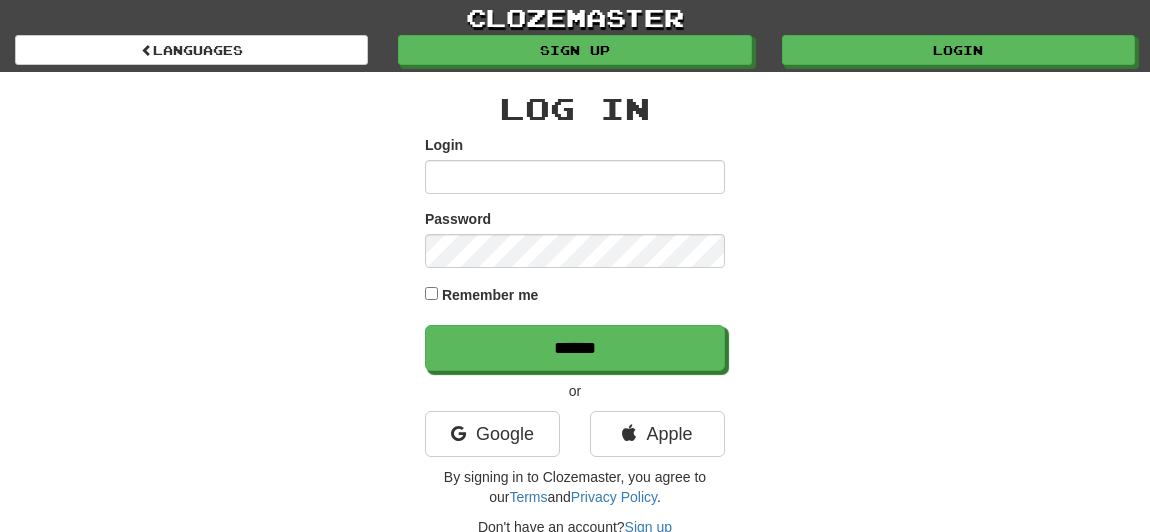 scroll, scrollTop: 0, scrollLeft: 0, axis: both 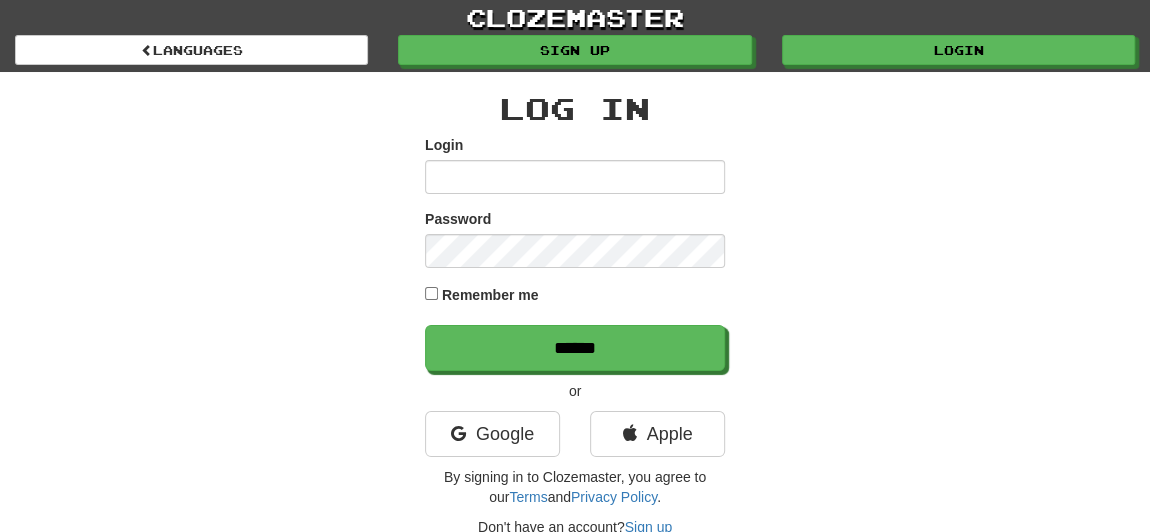 type on "*****" 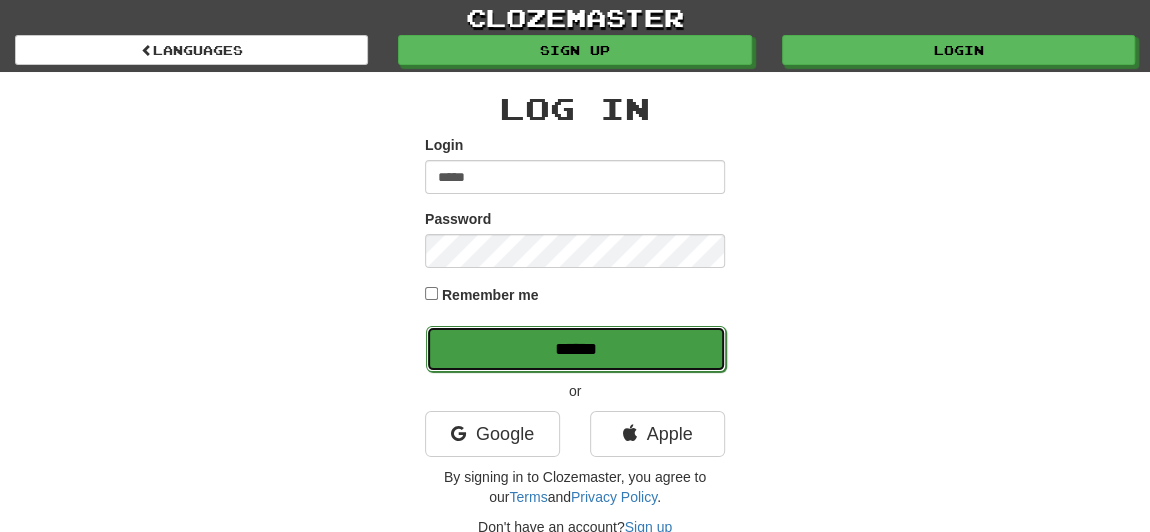 click on "******" at bounding box center [576, 349] 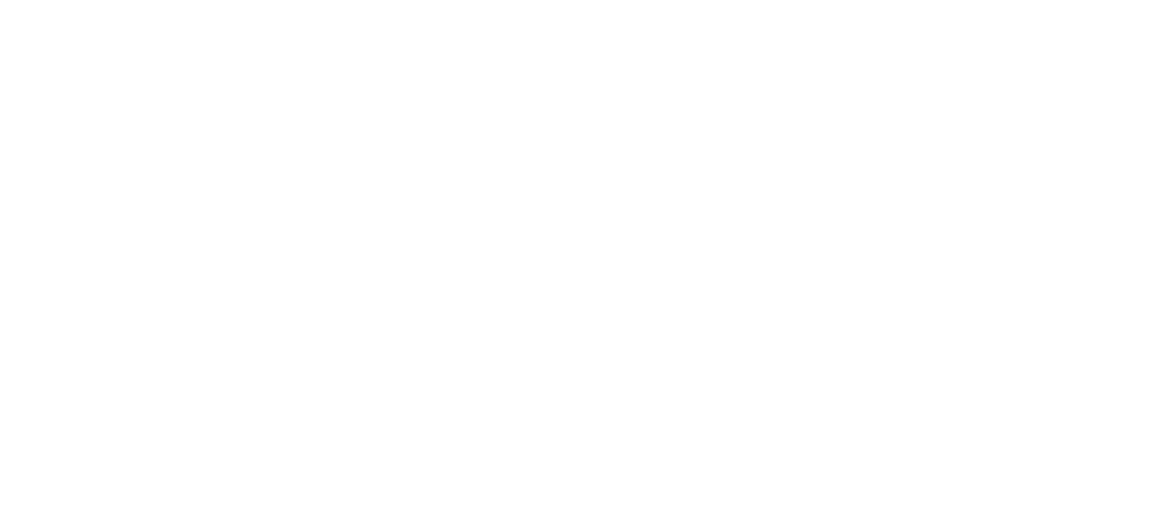 scroll, scrollTop: 0, scrollLeft: 0, axis: both 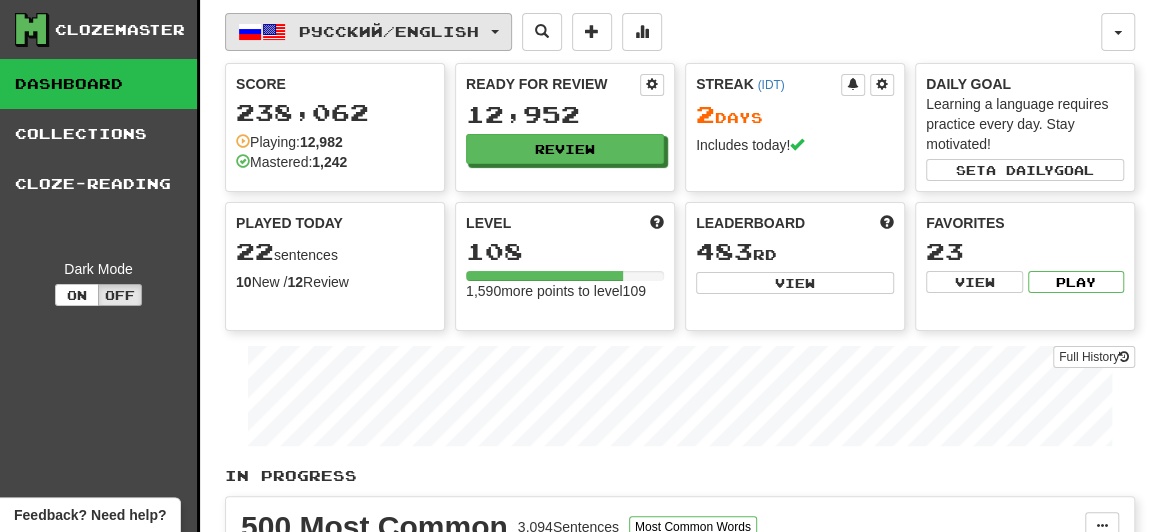 click on "Русский  /  English" at bounding box center [368, 32] 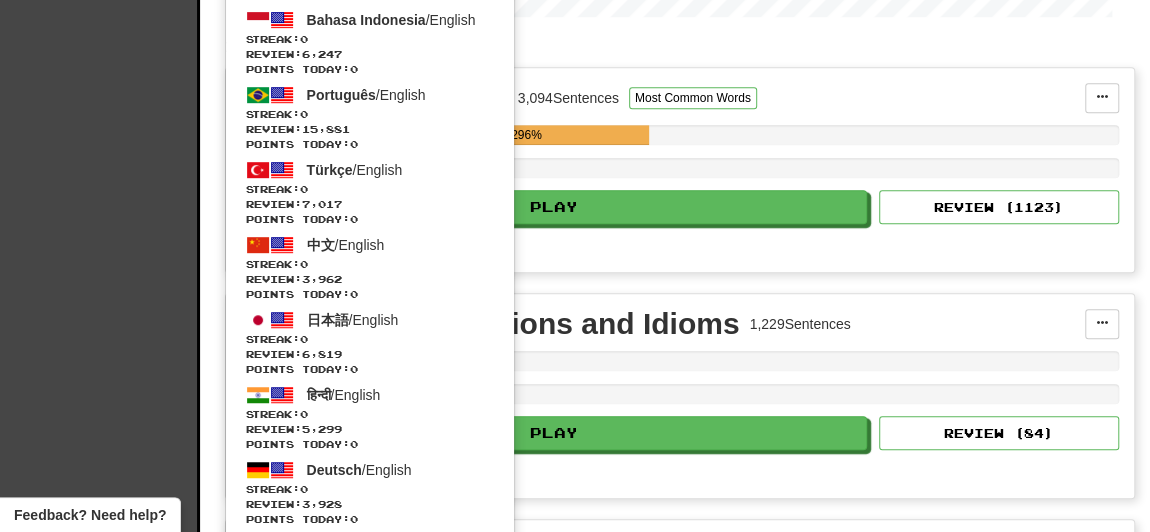 scroll, scrollTop: 454, scrollLeft: 0, axis: vertical 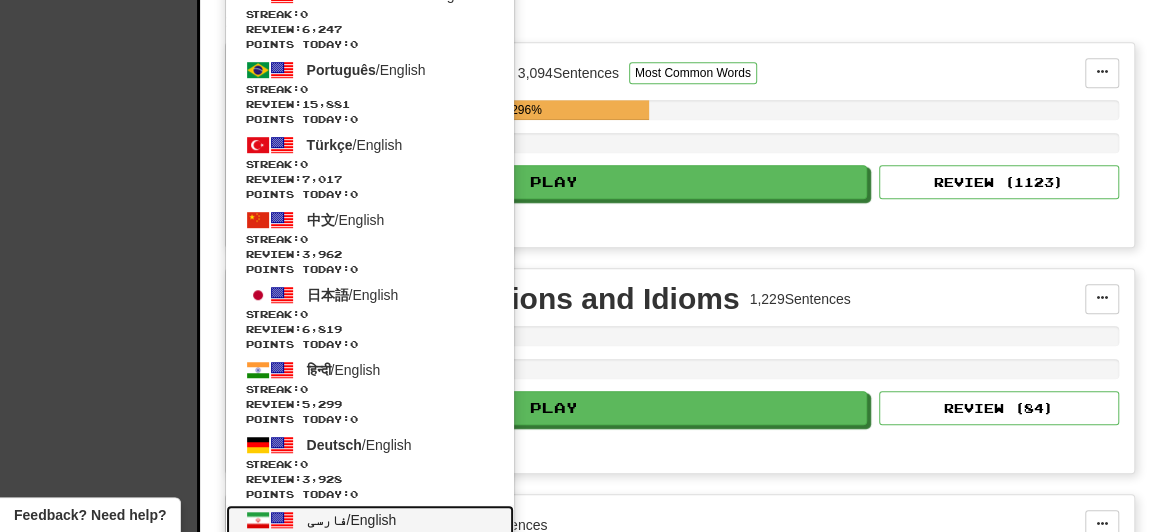 click on "فارسی  /  English Streak:  0   Review:  2,665 Points today:  0" at bounding box center [370, 542] 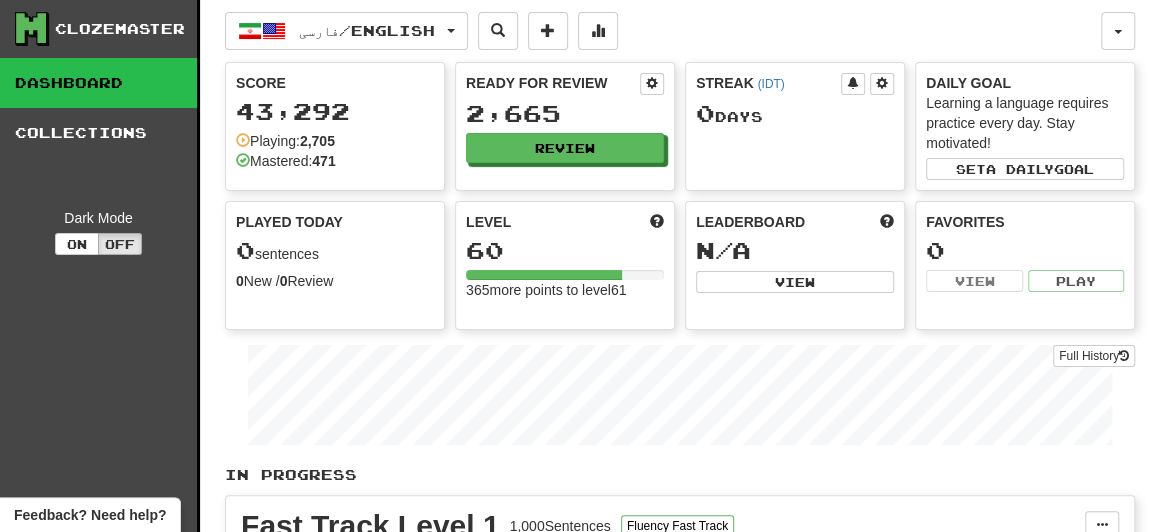scroll, scrollTop: 0, scrollLeft: 0, axis: both 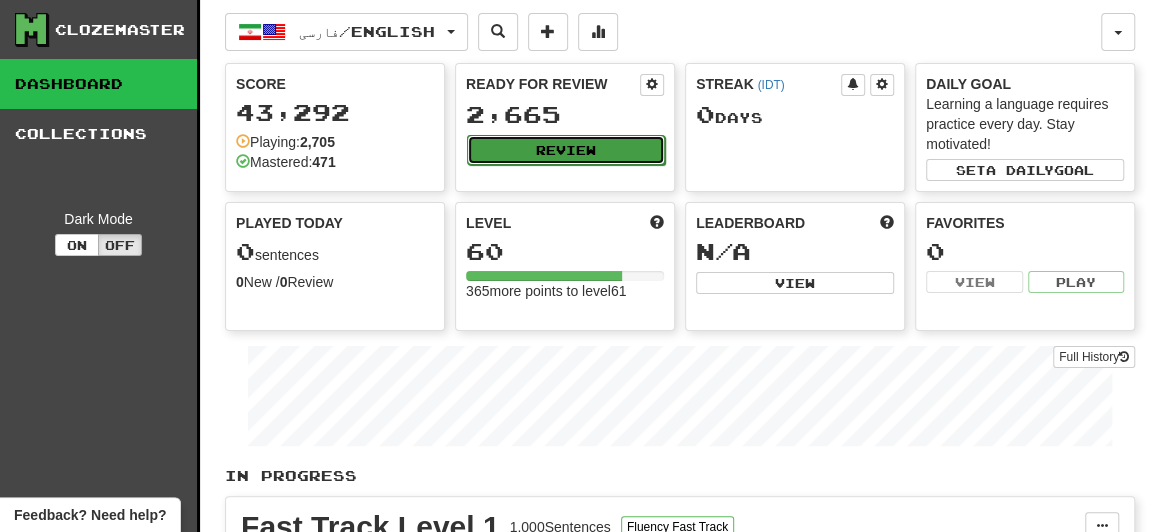 click on "Review" at bounding box center [566, 150] 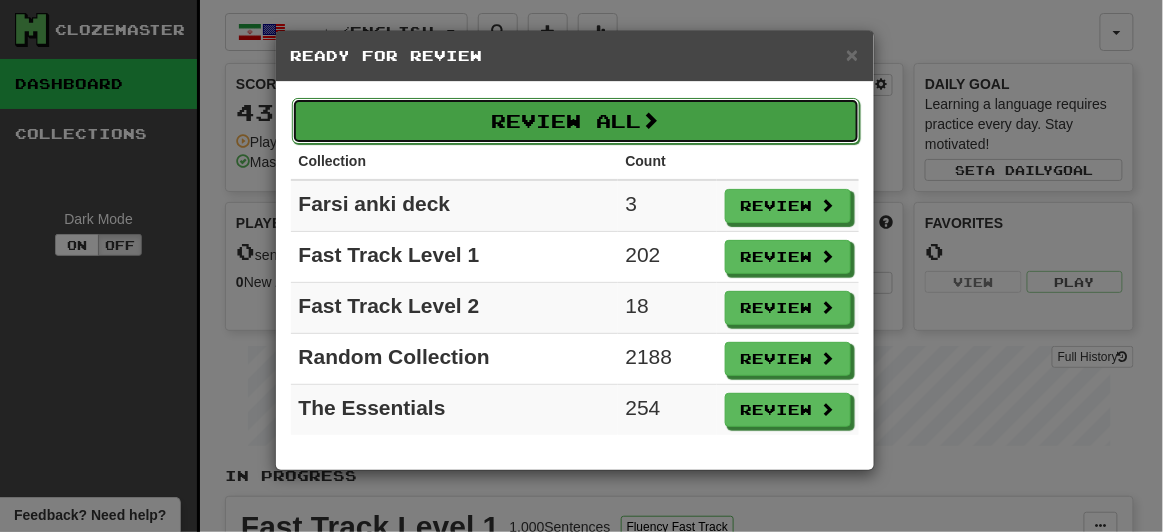 click on "Review All" at bounding box center [576, 121] 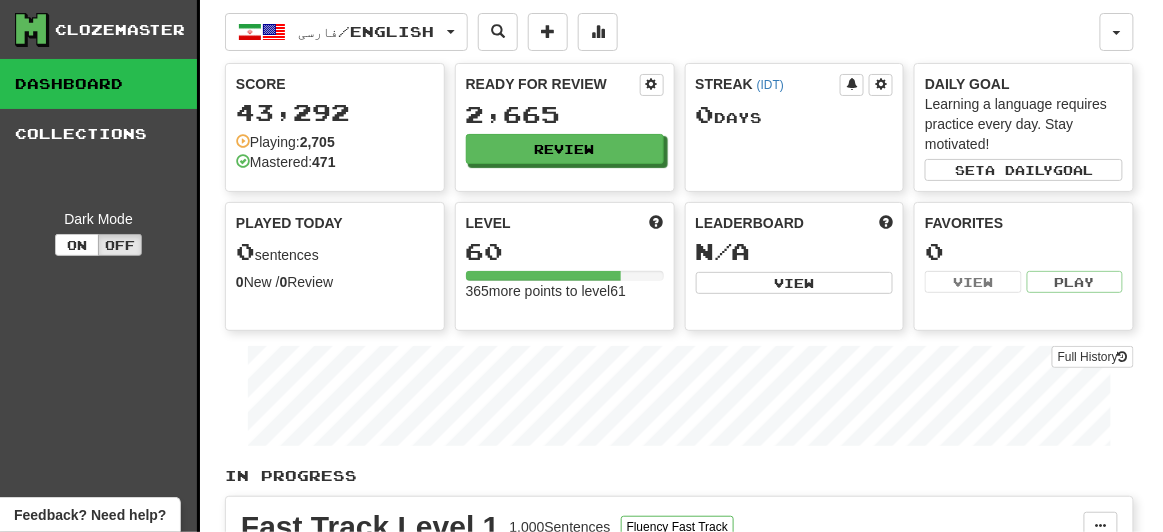 select on "**" 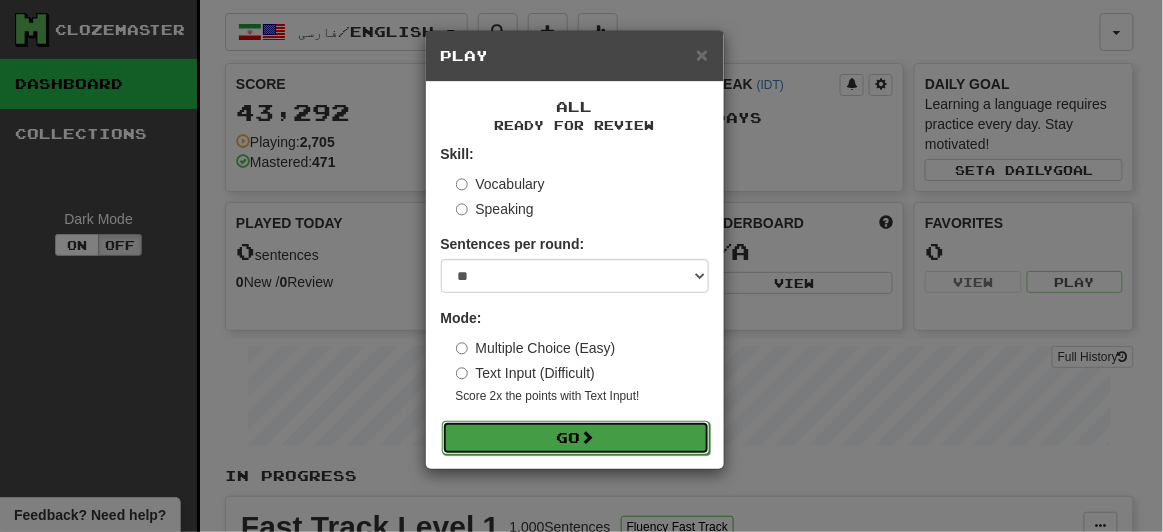 click on "Go" at bounding box center (576, 438) 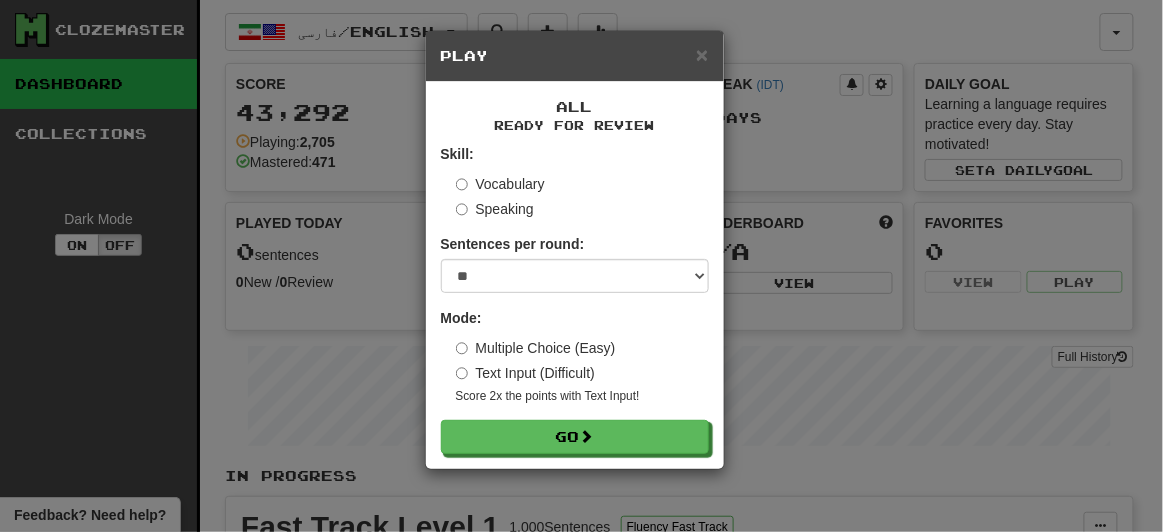 click on "× Play All Ready for Review Skill: Vocabulary Speaking Sentences per round: * ** ** ** ** ** *** ******** Mode: Multiple Choice (Easy) Text Input (Difficult) Score 2x the points with Text Input ! Go" at bounding box center (581, 266) 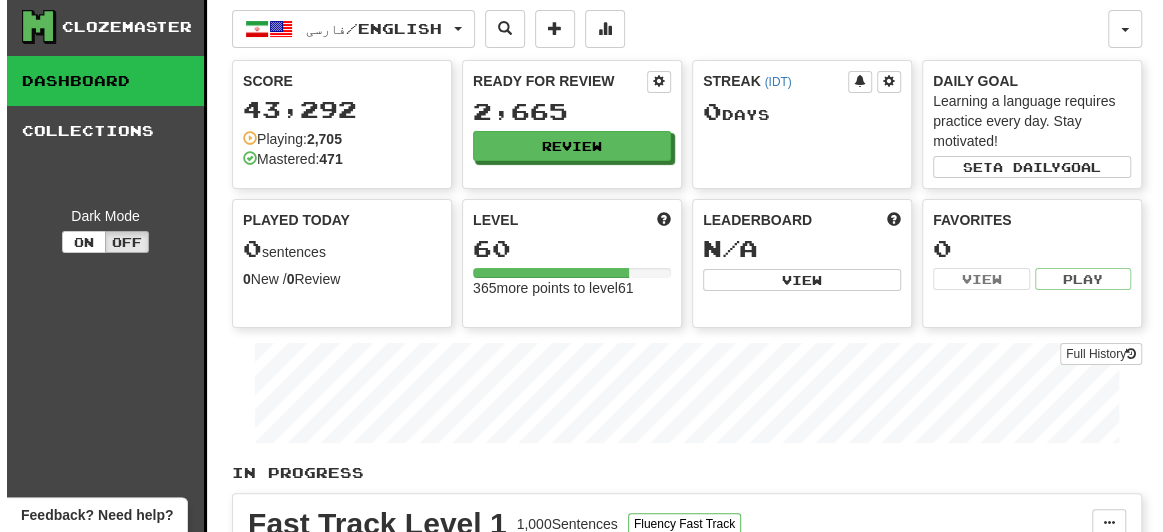 scroll, scrollTop: 303, scrollLeft: 0, axis: vertical 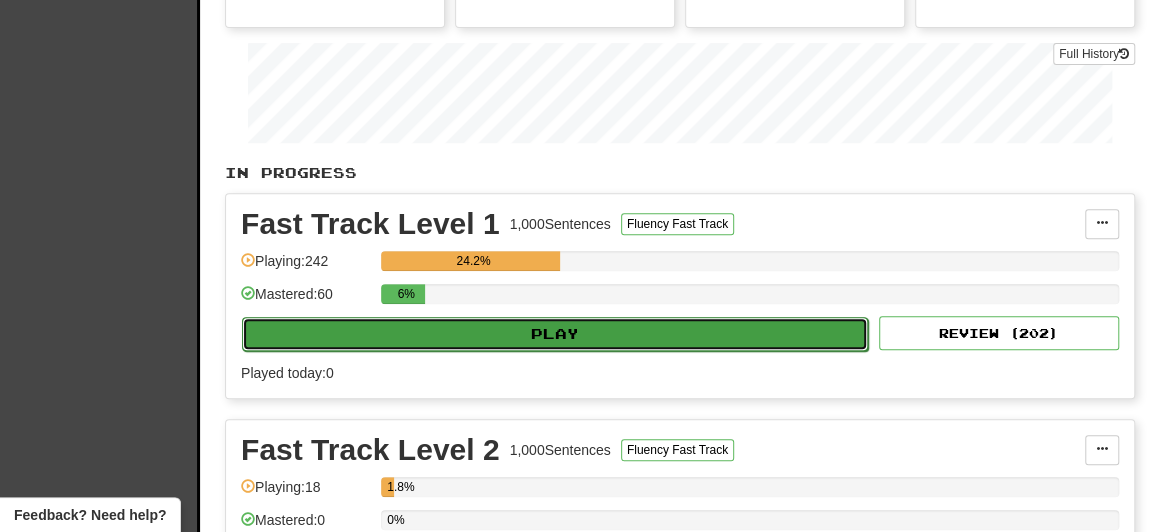click on "Play" at bounding box center (555, 334) 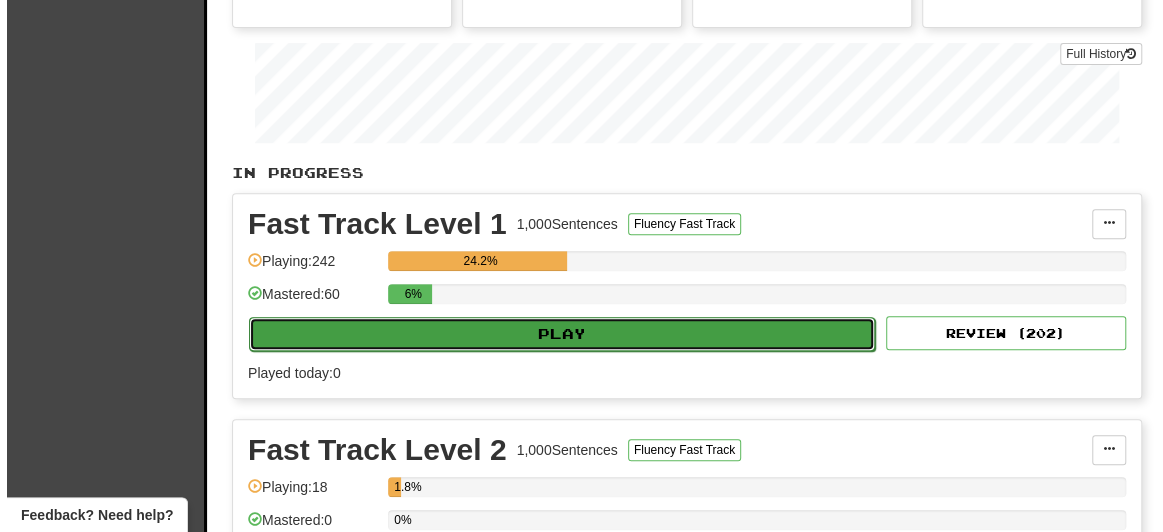 select on "**" 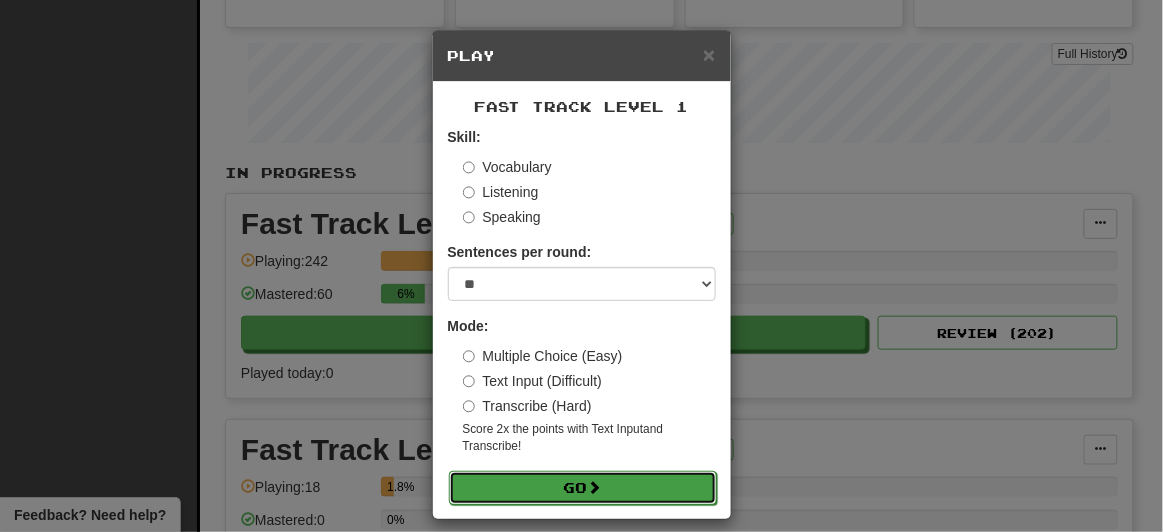 click on "Go" at bounding box center (583, 488) 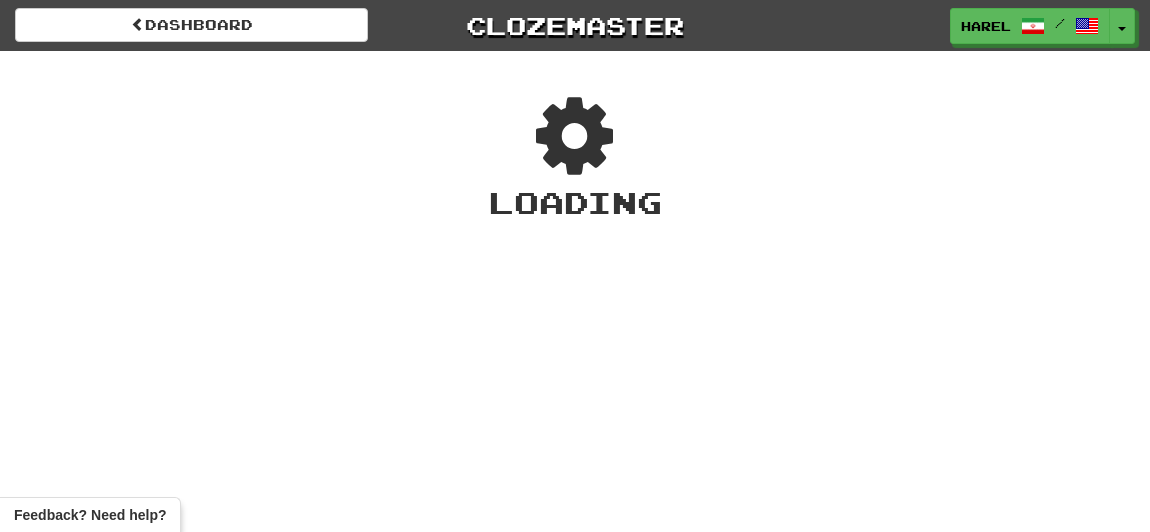 scroll, scrollTop: 0, scrollLeft: 0, axis: both 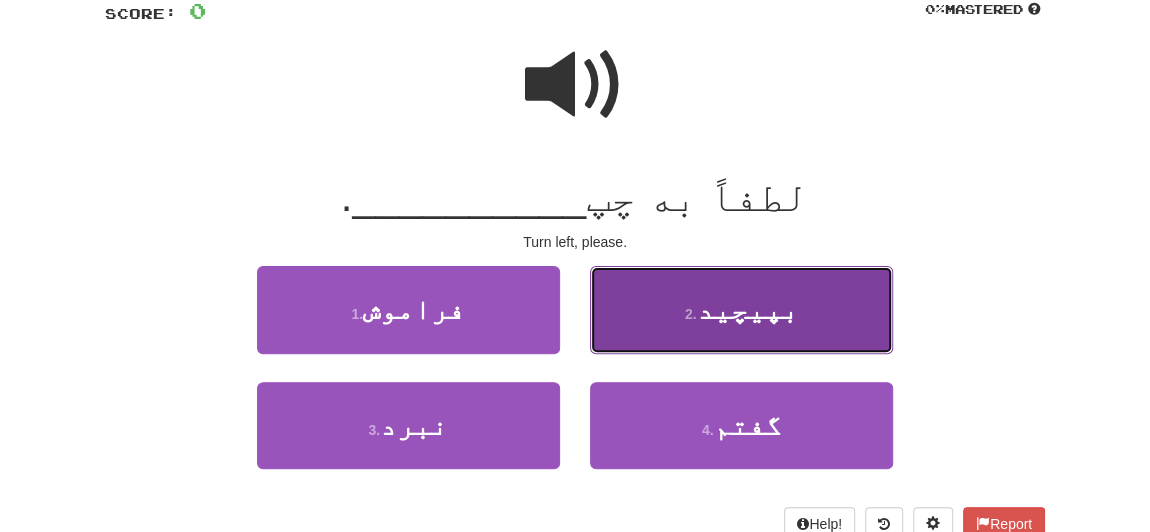 click on "بپیچید" at bounding box center (747, 309) 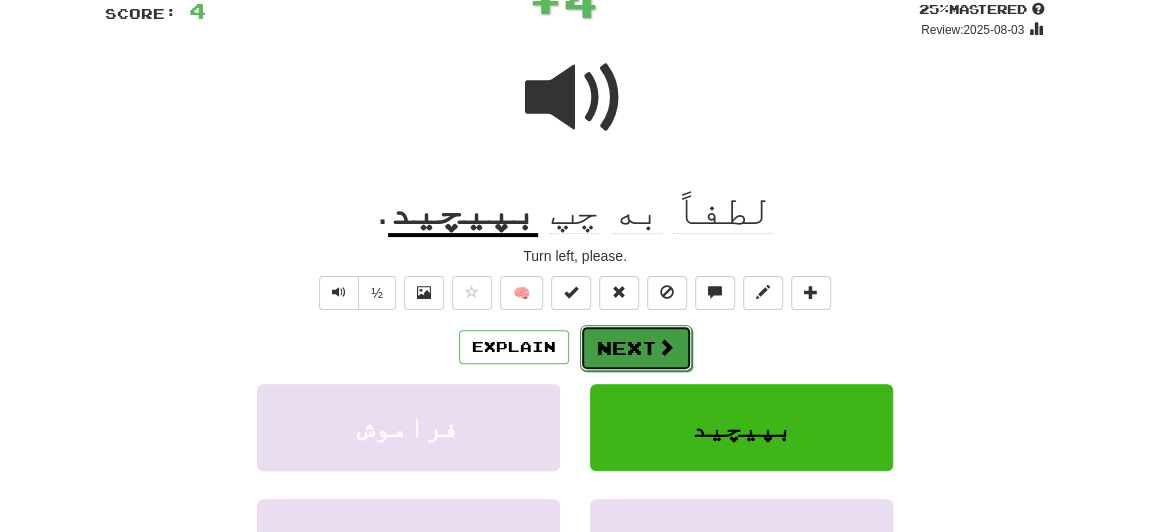click on "Next" at bounding box center (636, 348) 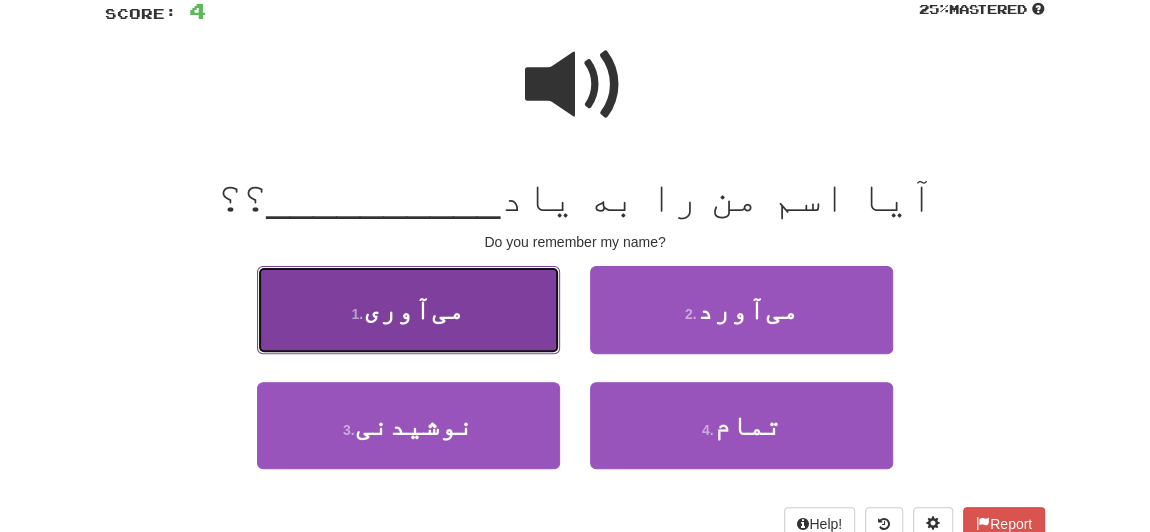 click on "1 .  می‌آوری" at bounding box center (408, 309) 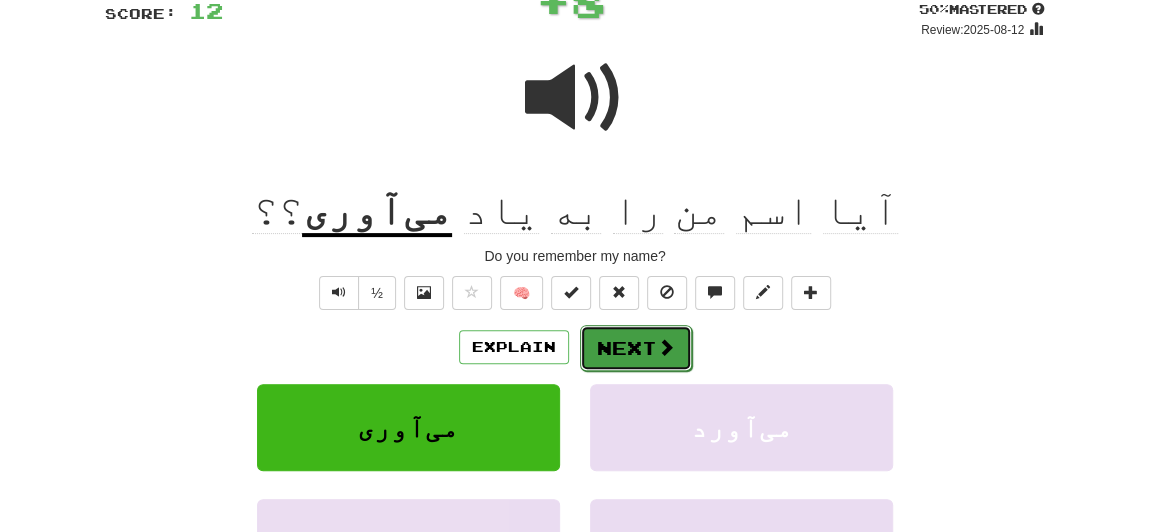click on "Next" at bounding box center [636, 348] 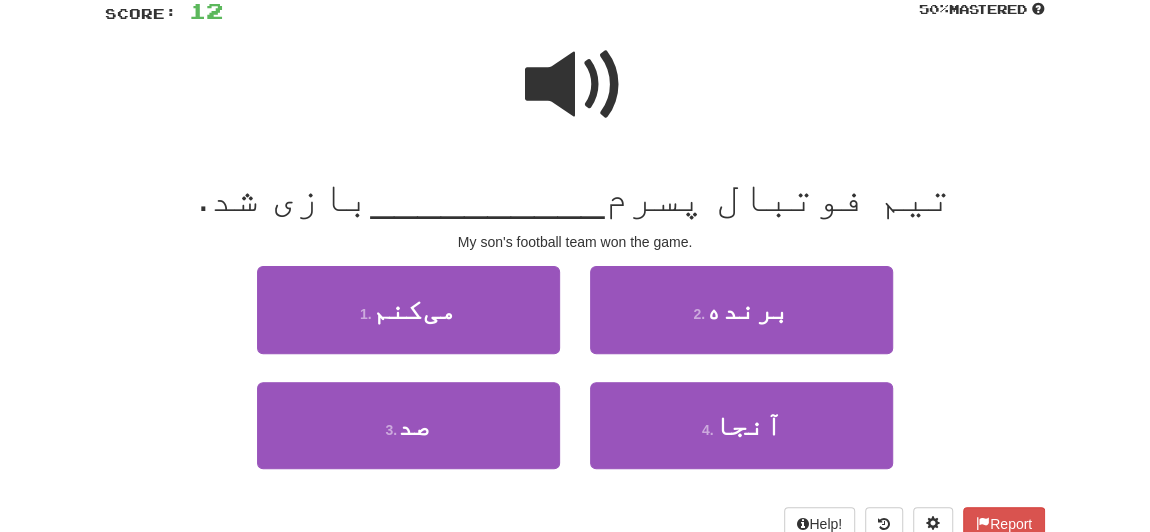 click at bounding box center (575, 85) 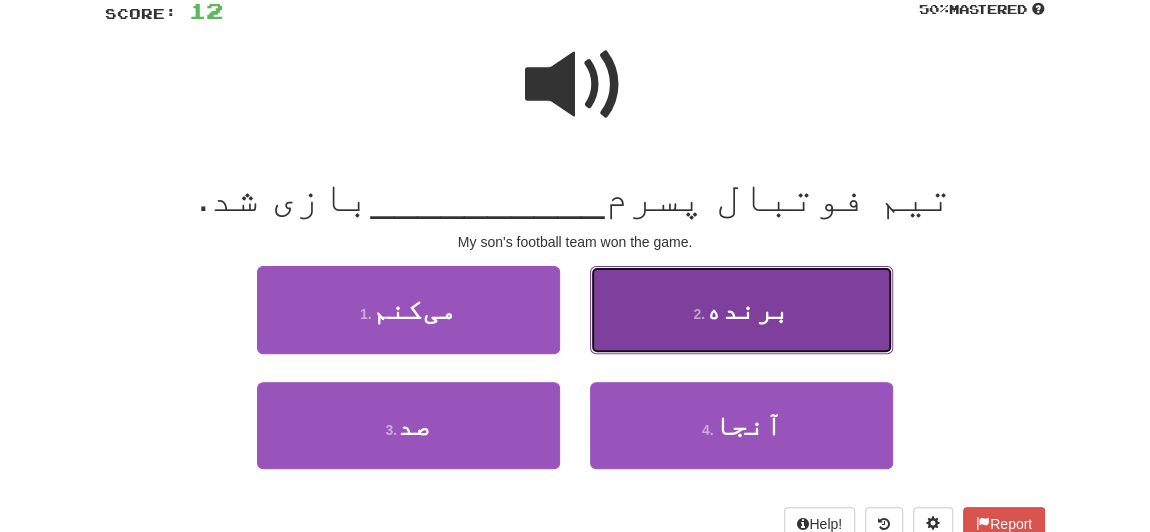 click on "2 .  برنده" at bounding box center (741, 309) 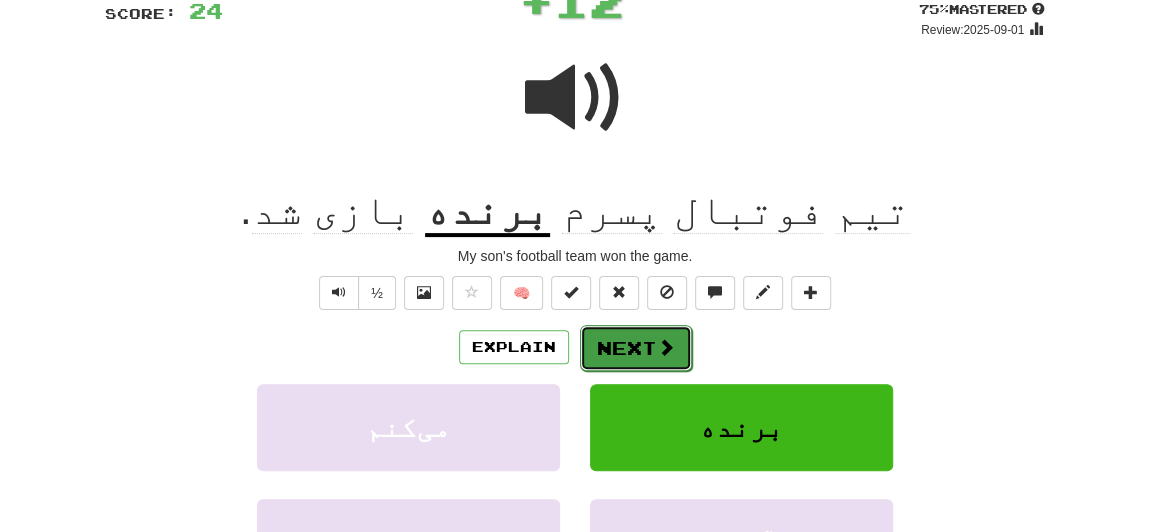 click on "Next" at bounding box center [636, 348] 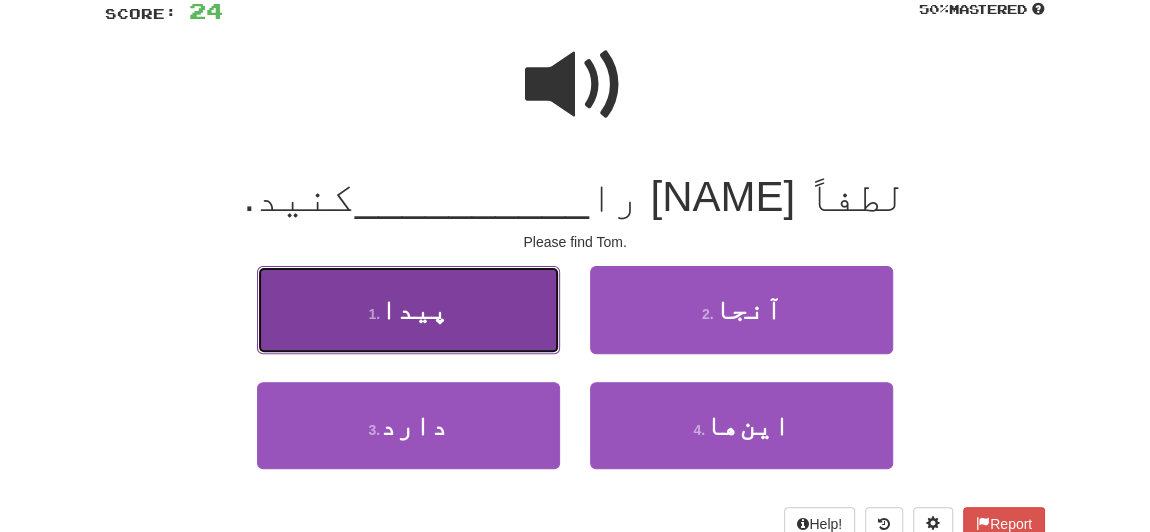 click on "1 .  پیدا" at bounding box center (408, 309) 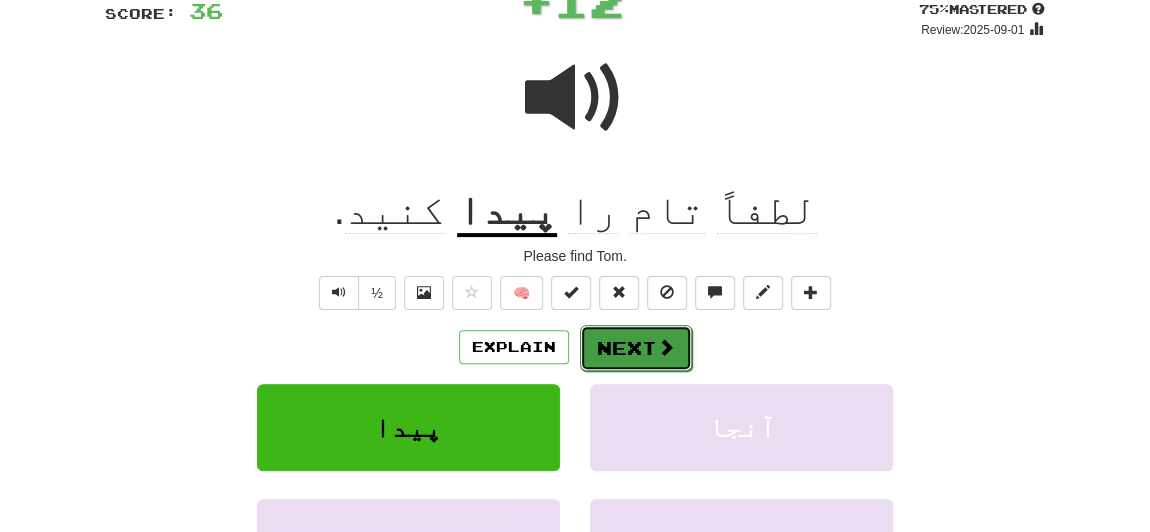 click on "Next" at bounding box center (636, 348) 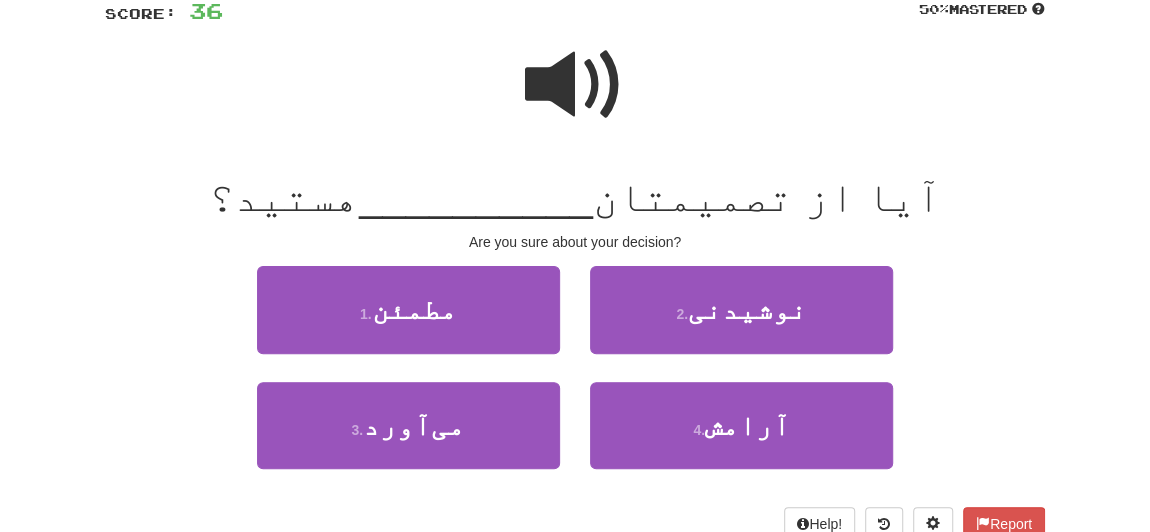click at bounding box center [575, 85] 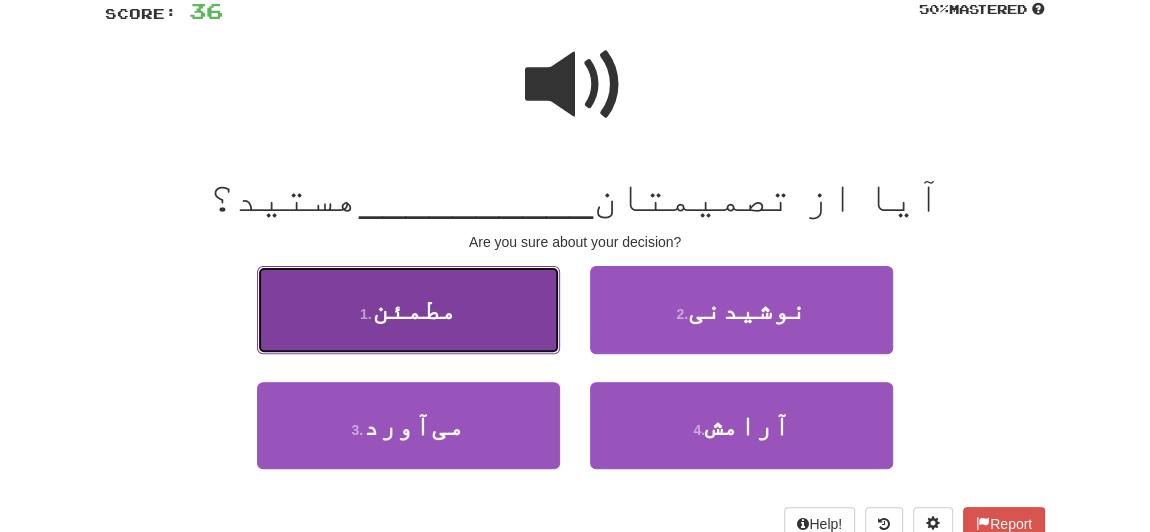 click on "1 .  مطمئن" at bounding box center (408, 309) 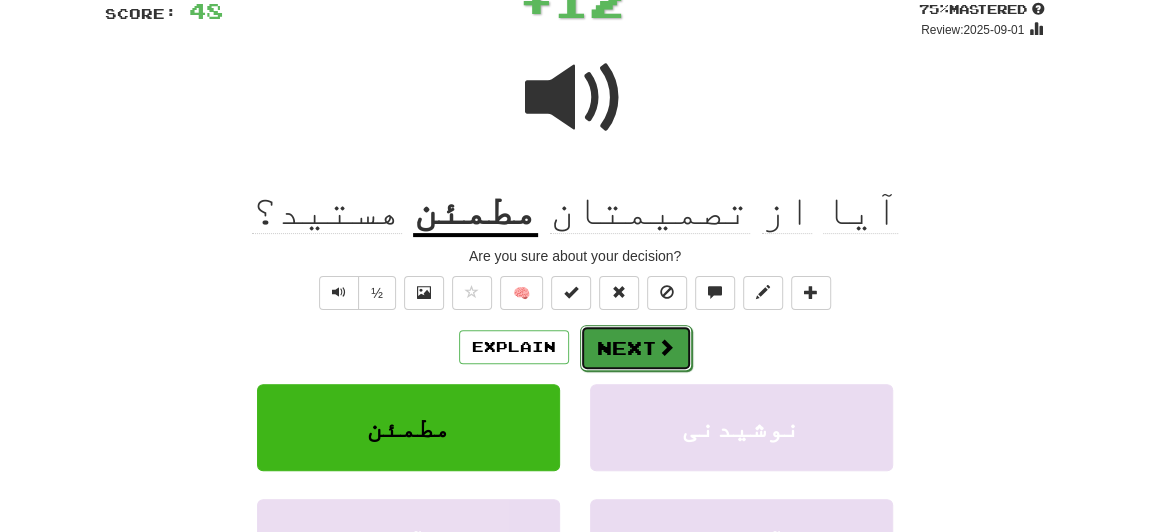 click on "Next" at bounding box center (636, 348) 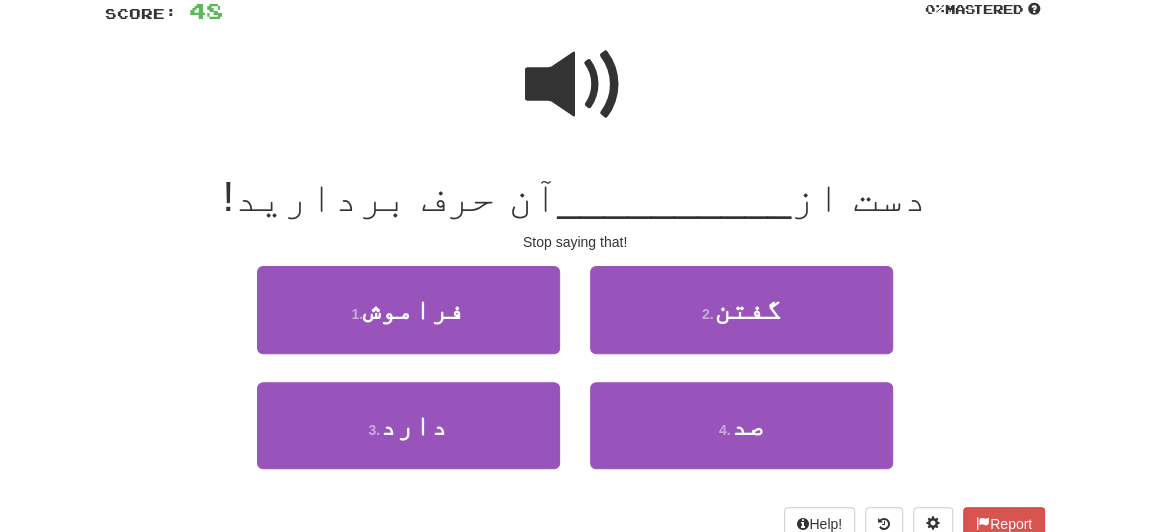 click at bounding box center (575, 85) 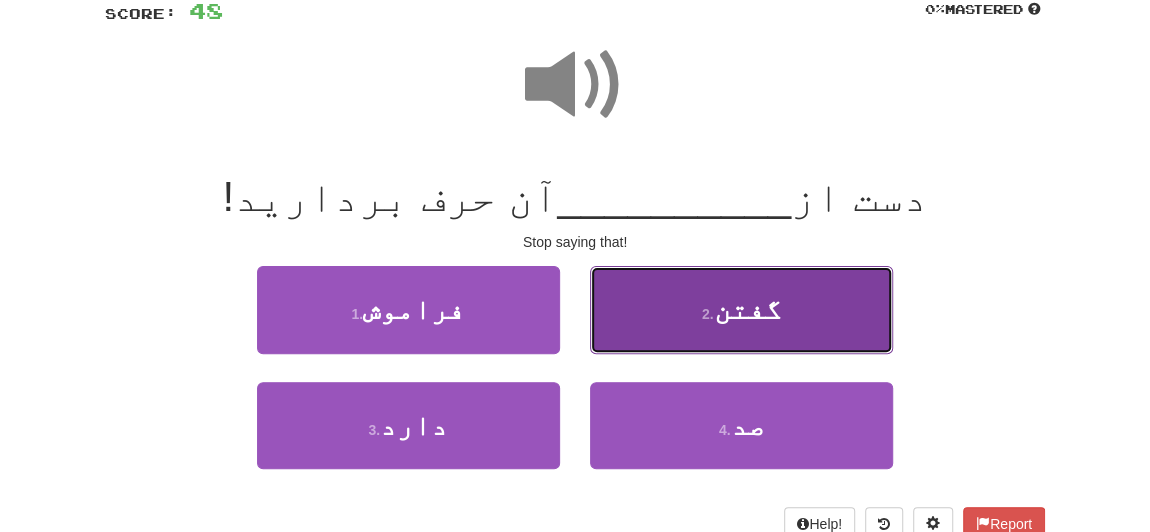 click on "2 .  گفتن" at bounding box center (741, 309) 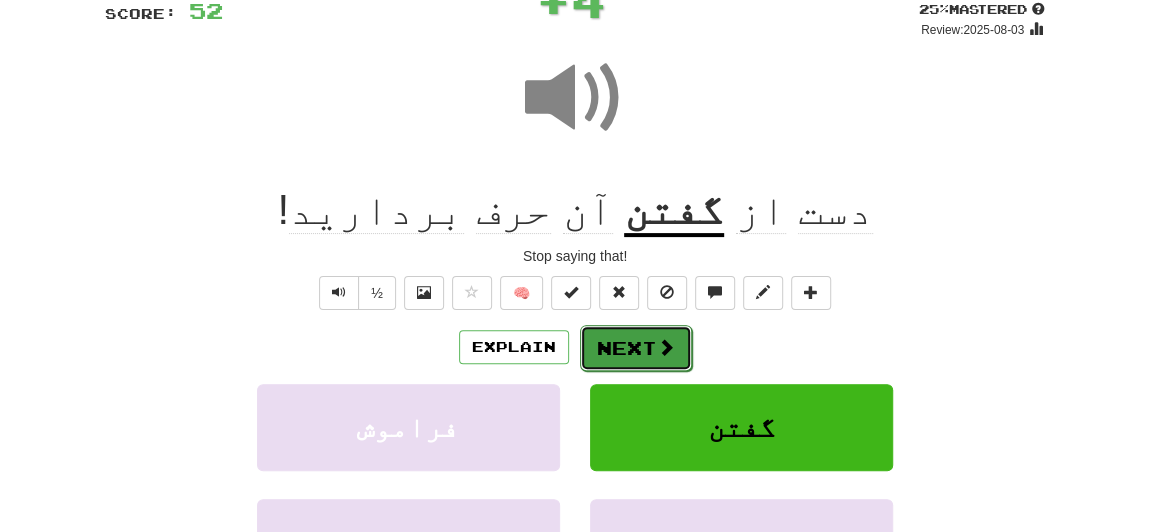 click on "Next" at bounding box center [636, 348] 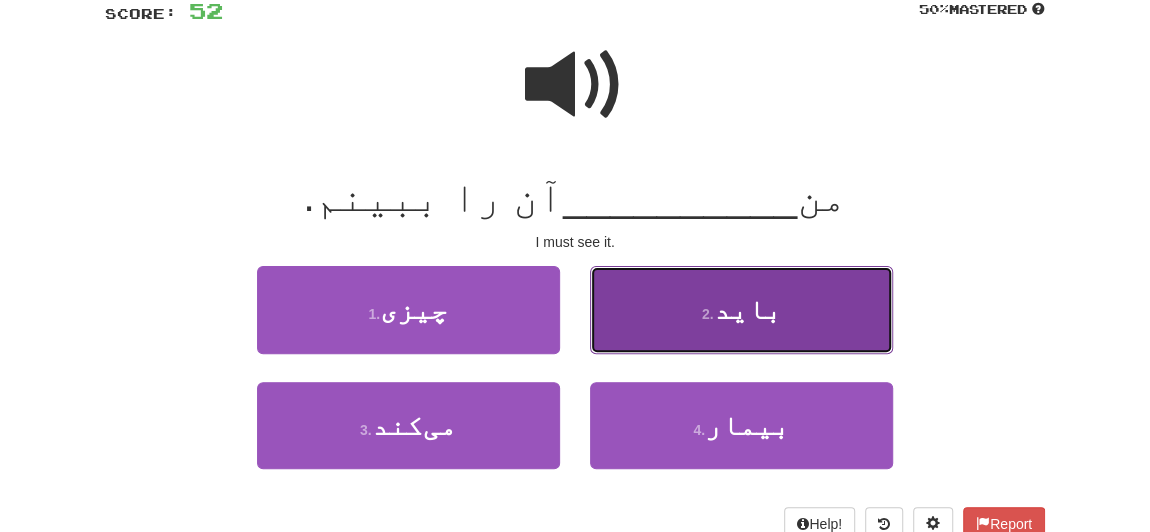 click on "باید" at bounding box center [747, 309] 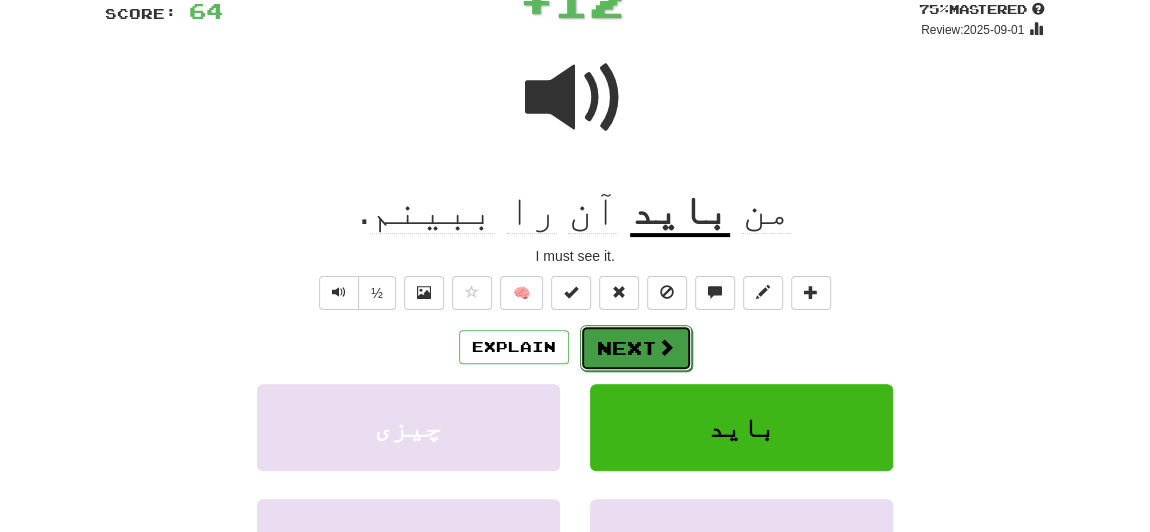 click on "Next" at bounding box center (636, 348) 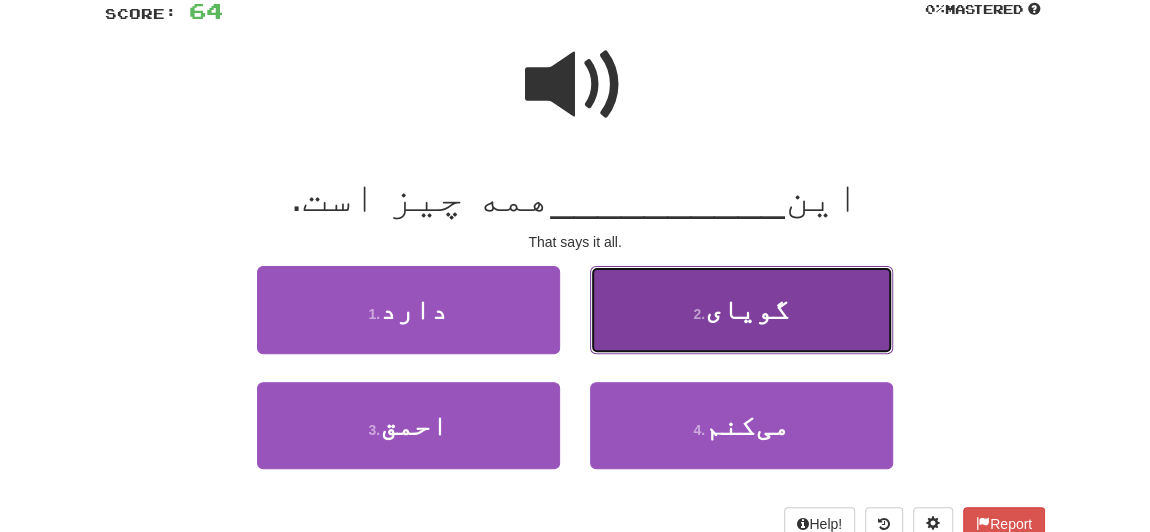 click on "گویای" at bounding box center (747, 309) 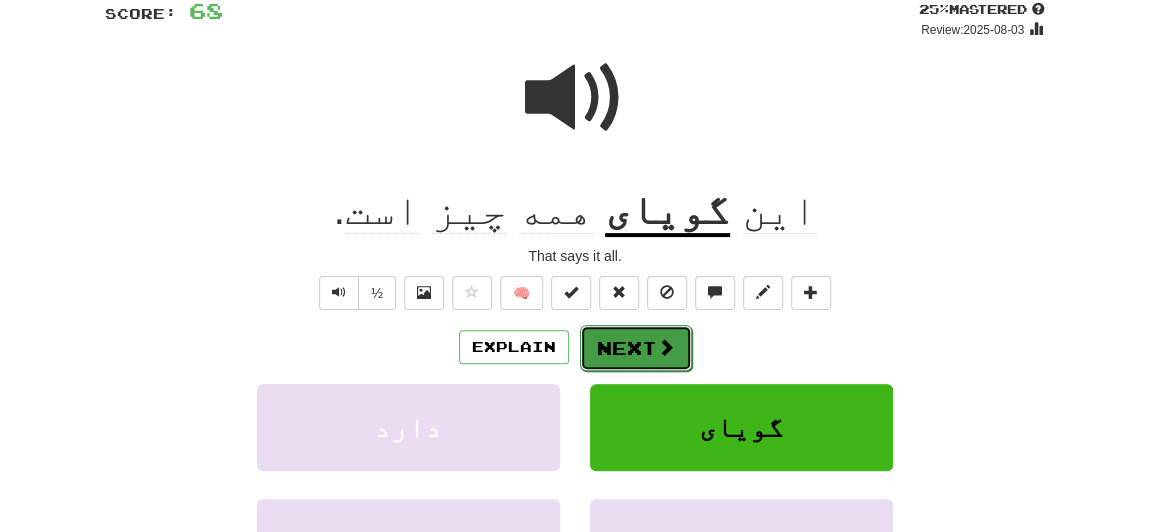 click on "Next" at bounding box center [636, 348] 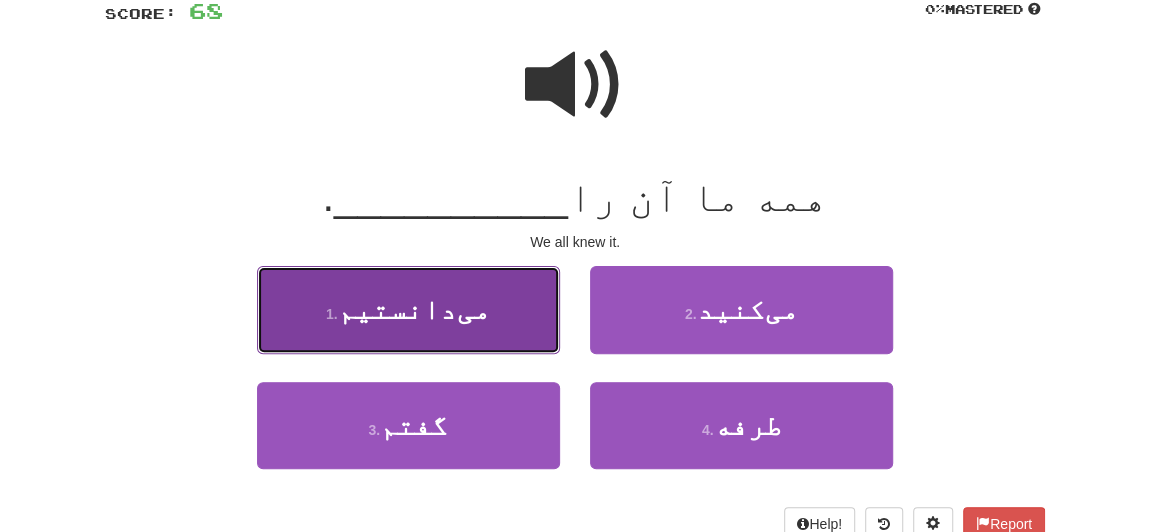 click on "1 .  می‌دانستیم" at bounding box center [408, 309] 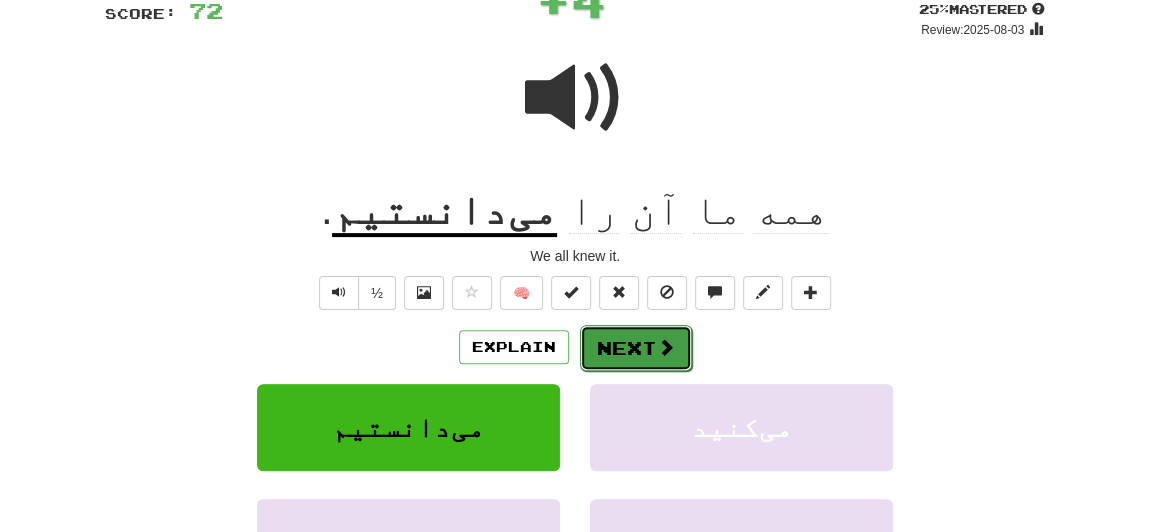 click on "Next" at bounding box center (636, 348) 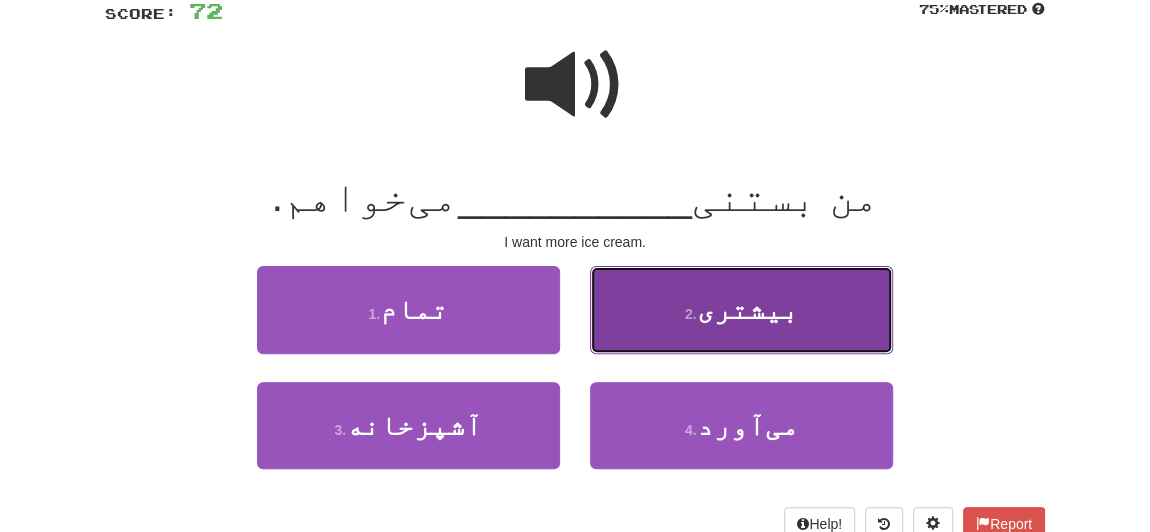 click on "بیشتری" at bounding box center [747, 309] 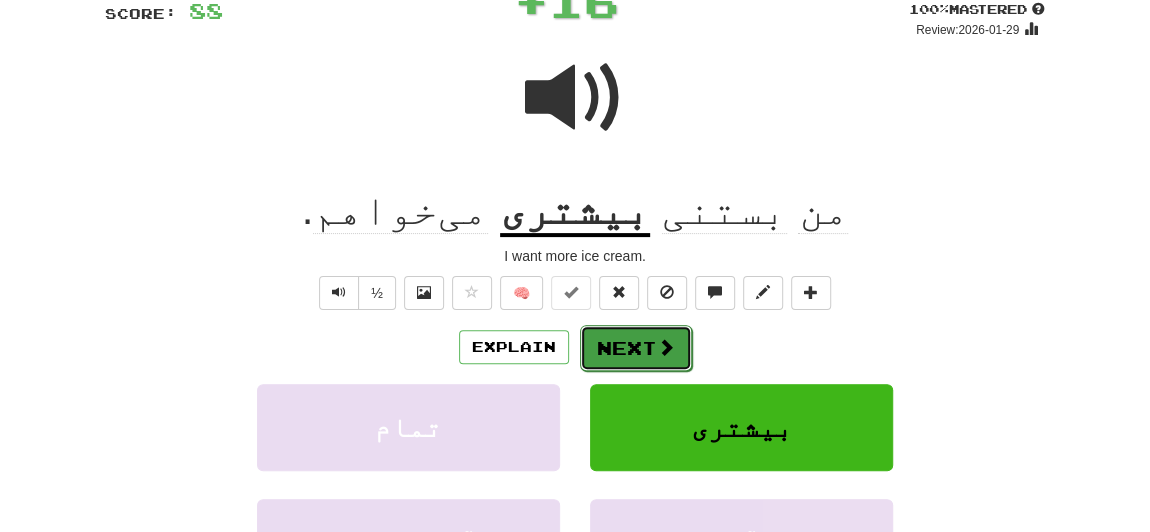 click on "Next" at bounding box center [636, 348] 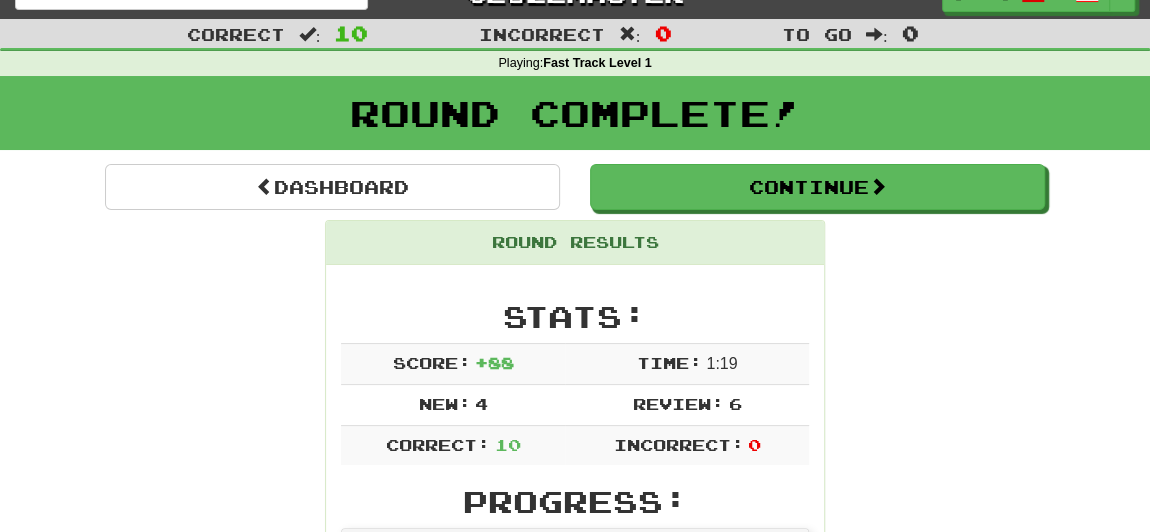 scroll, scrollTop: 0, scrollLeft: 0, axis: both 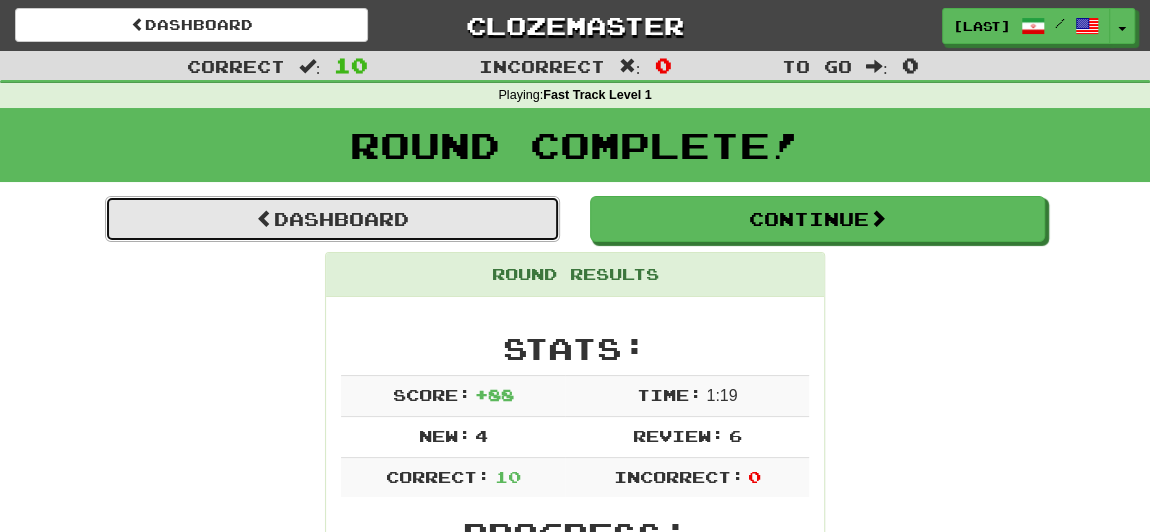 click on "Dashboard" at bounding box center [332, 219] 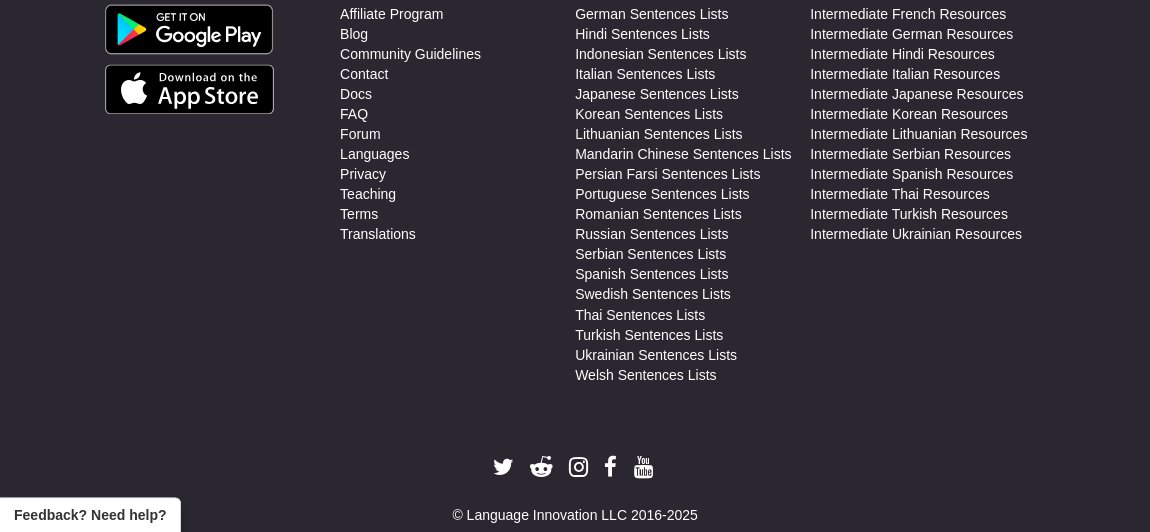 scroll, scrollTop: 1158, scrollLeft: 0, axis: vertical 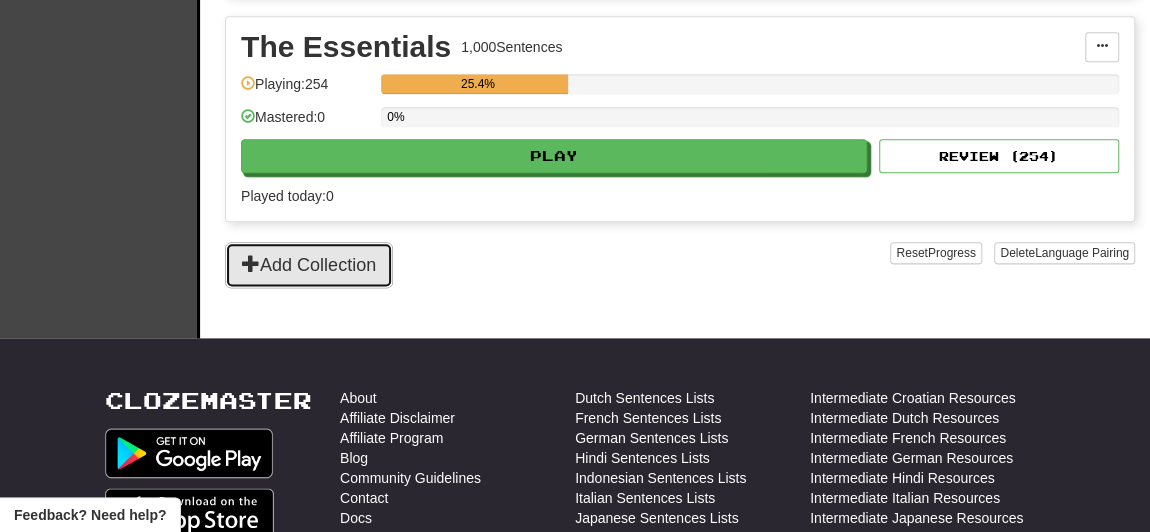 click on "Add Collection" at bounding box center (309, 265) 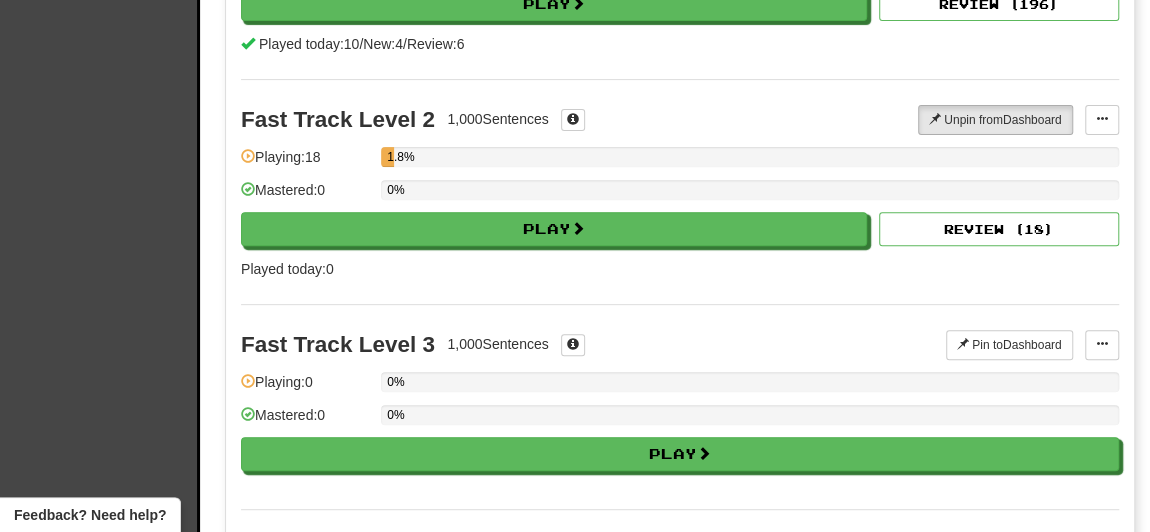 scroll, scrollTop: 0, scrollLeft: 0, axis: both 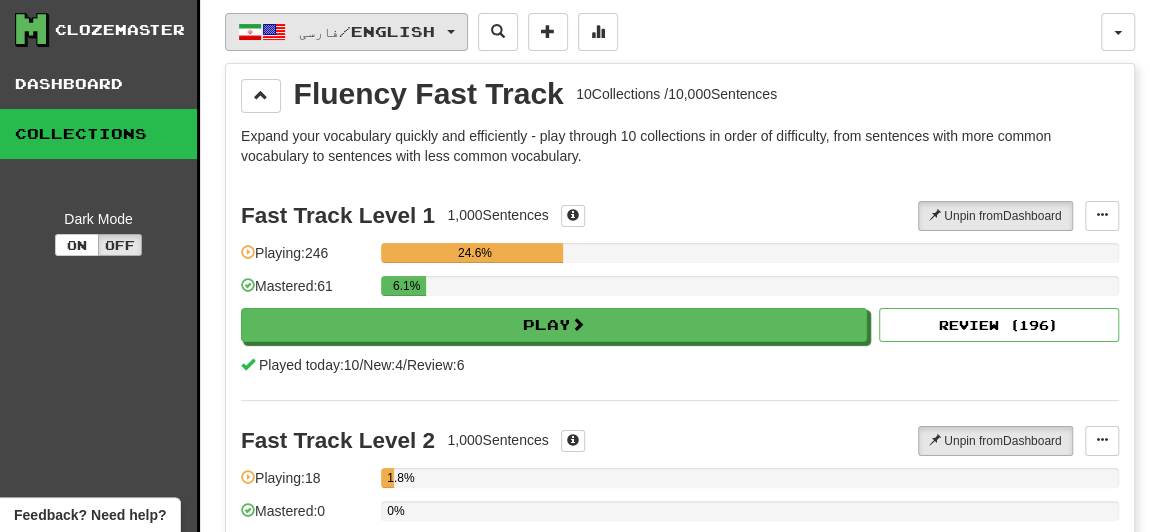 click on "فارسی  /  English" at bounding box center [367, 31] 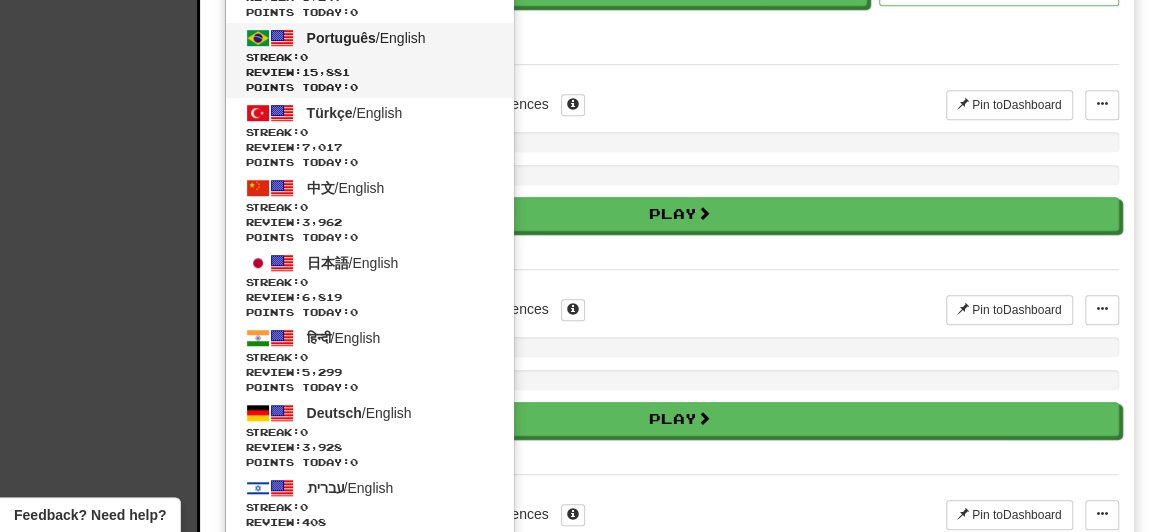 scroll, scrollTop: 606, scrollLeft: 0, axis: vertical 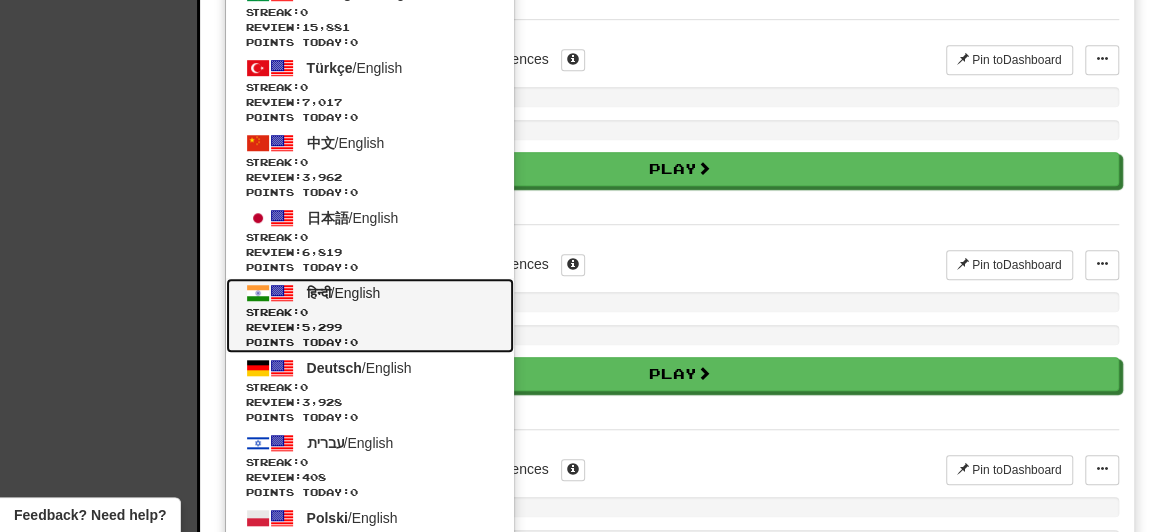 click on "हिन्दी  /  English Streak:  0   Review:  5,299 Points today:  0" at bounding box center [370, 315] 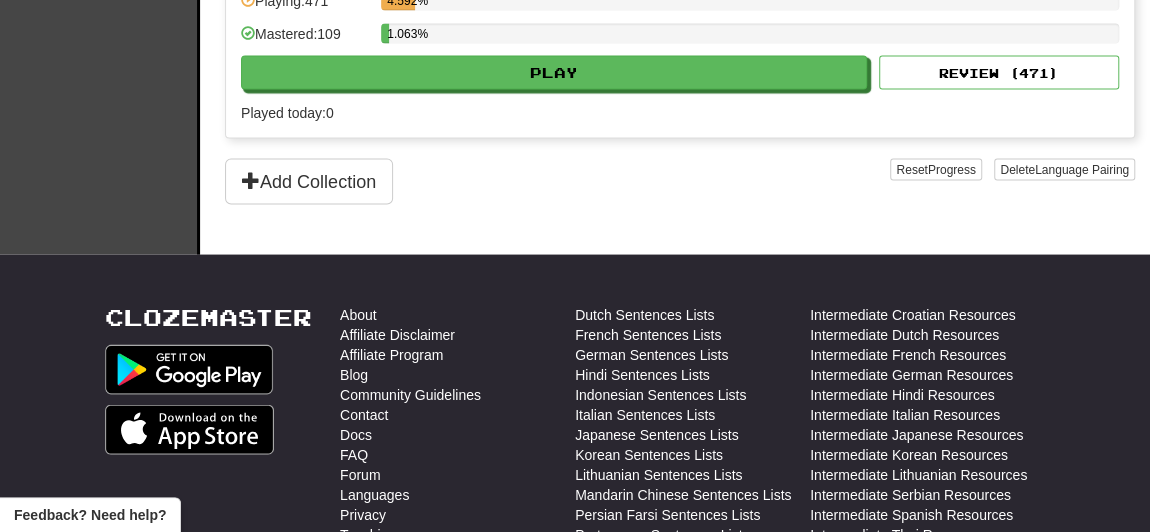 scroll, scrollTop: 1666, scrollLeft: 0, axis: vertical 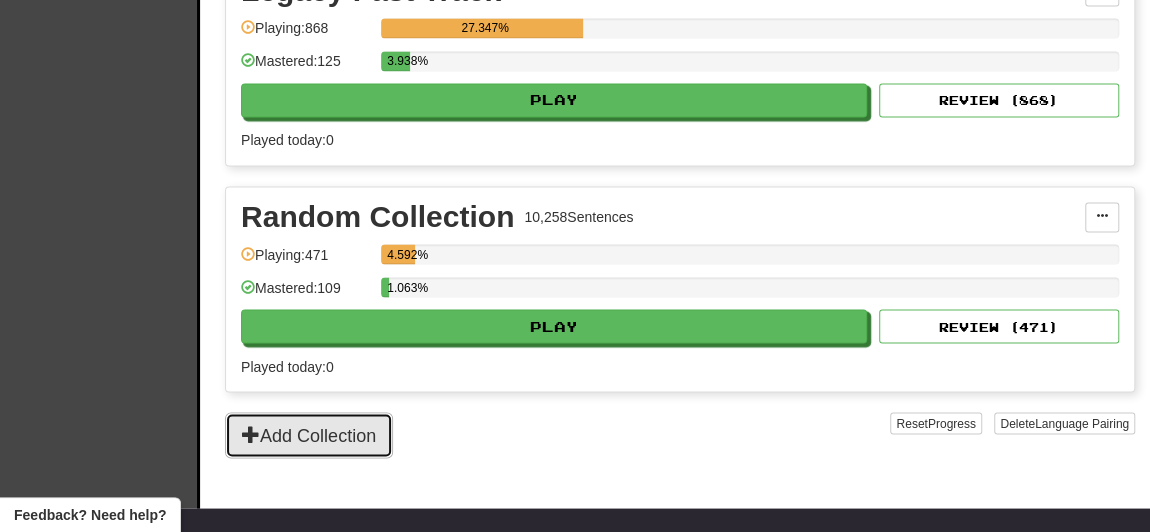 click on "Add Collection" at bounding box center (309, 435) 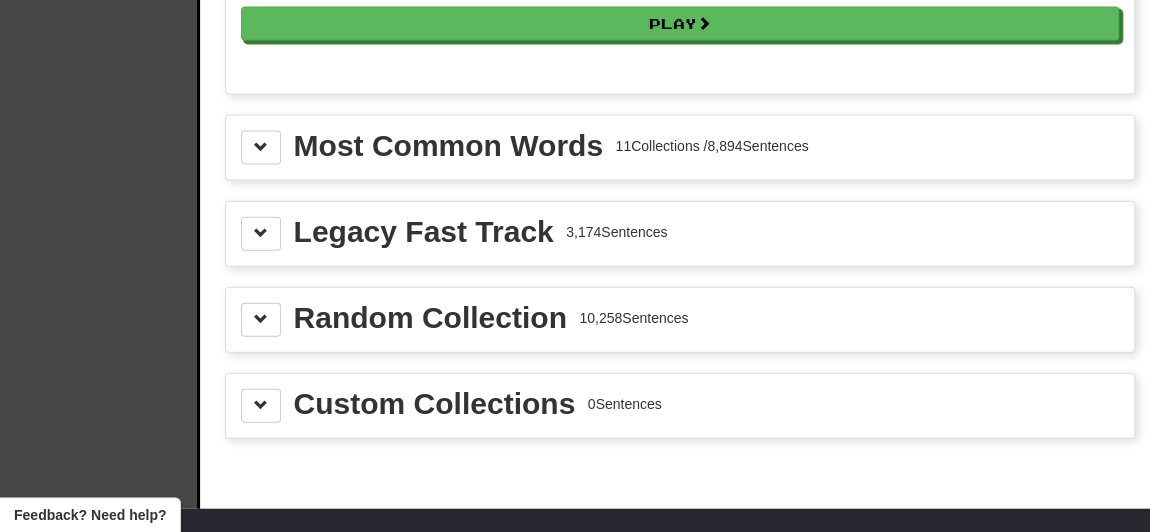 scroll, scrollTop: 2121, scrollLeft: 0, axis: vertical 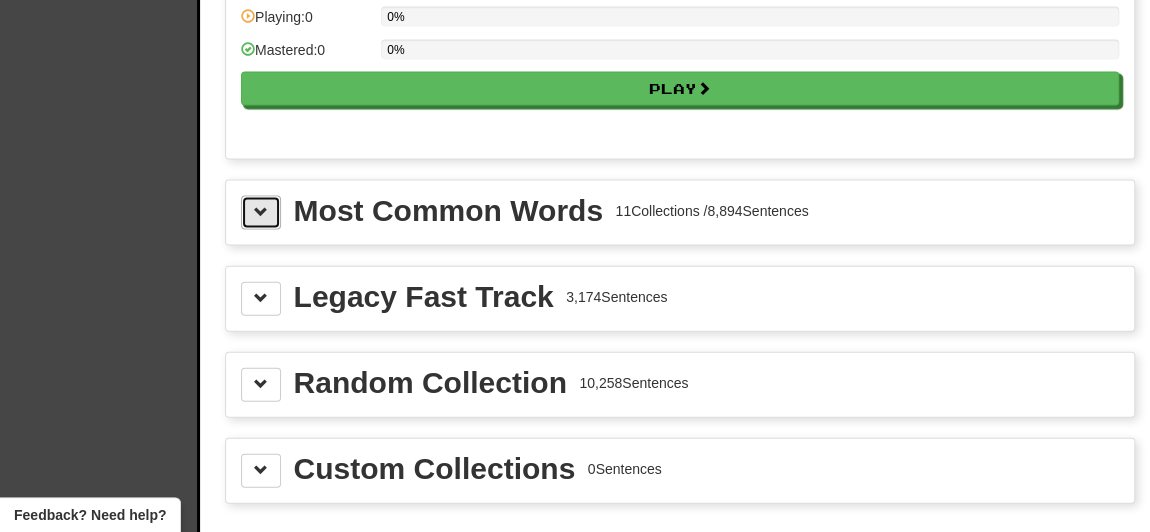 click at bounding box center [261, 212] 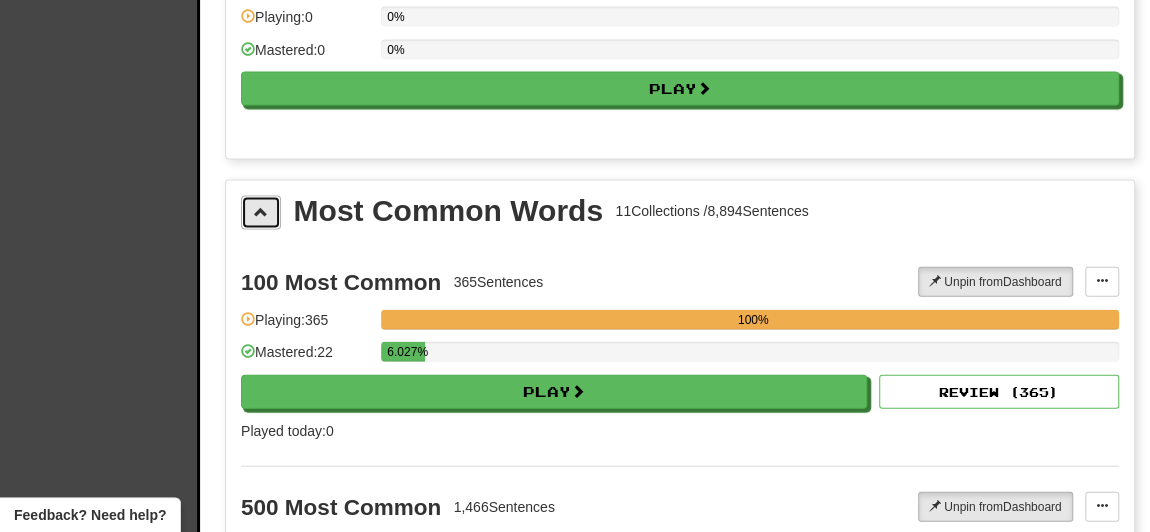 click at bounding box center [261, 212] 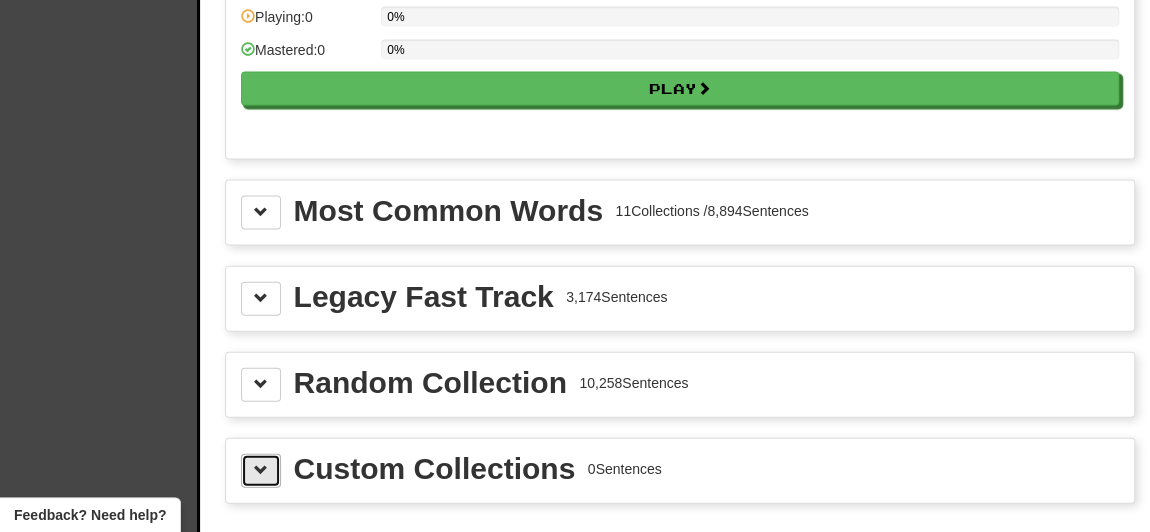 click at bounding box center [261, 470] 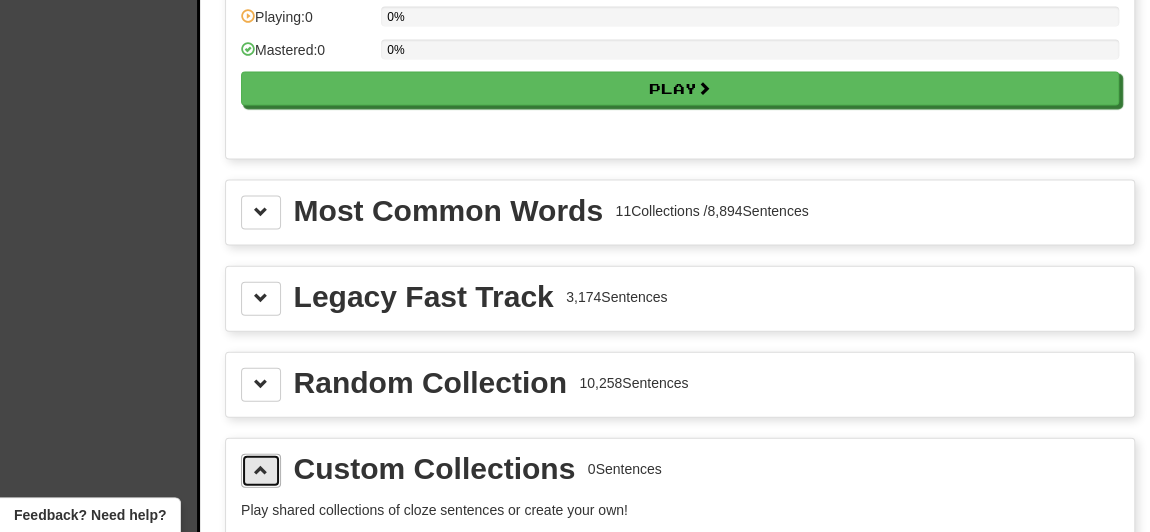 scroll, scrollTop: 2272, scrollLeft: 0, axis: vertical 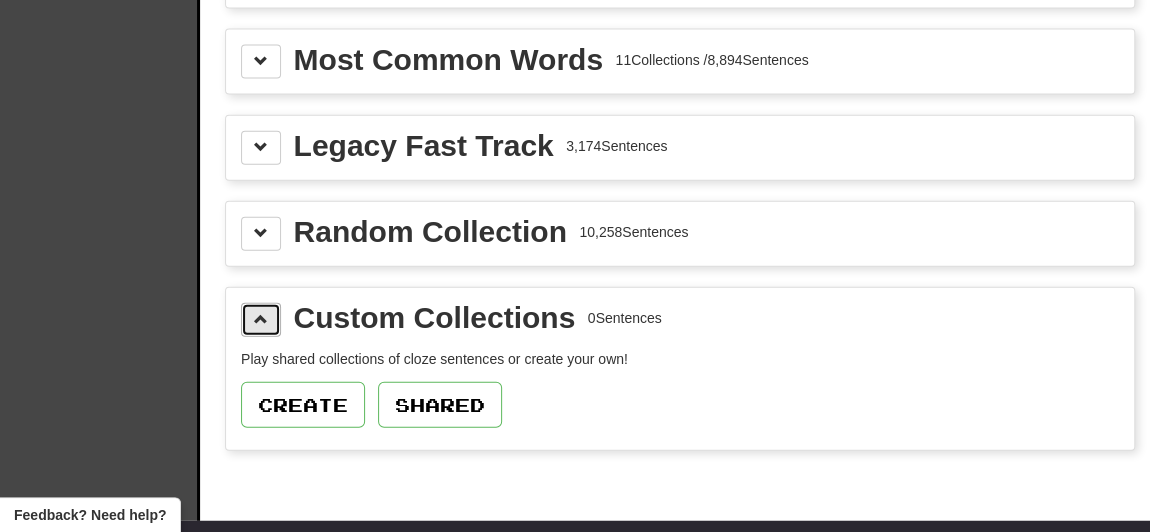 click at bounding box center (261, 319) 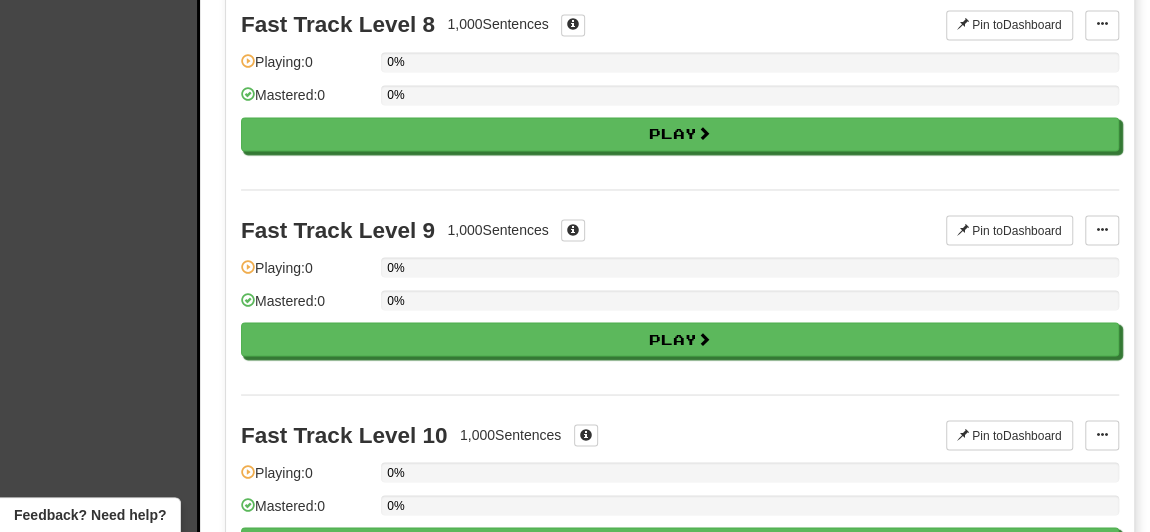 scroll, scrollTop: 2121, scrollLeft: 0, axis: vertical 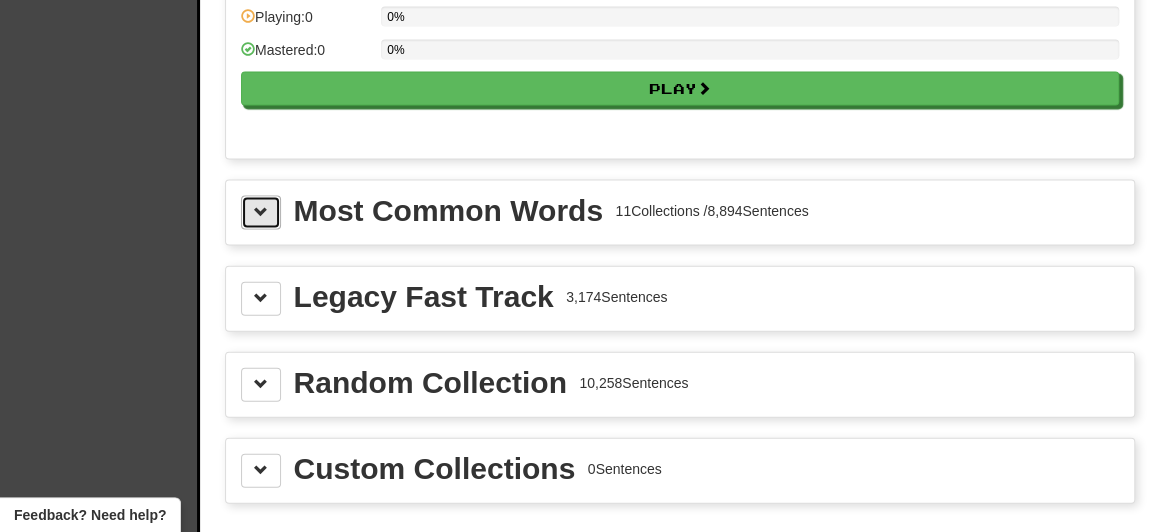 click at bounding box center (261, 212) 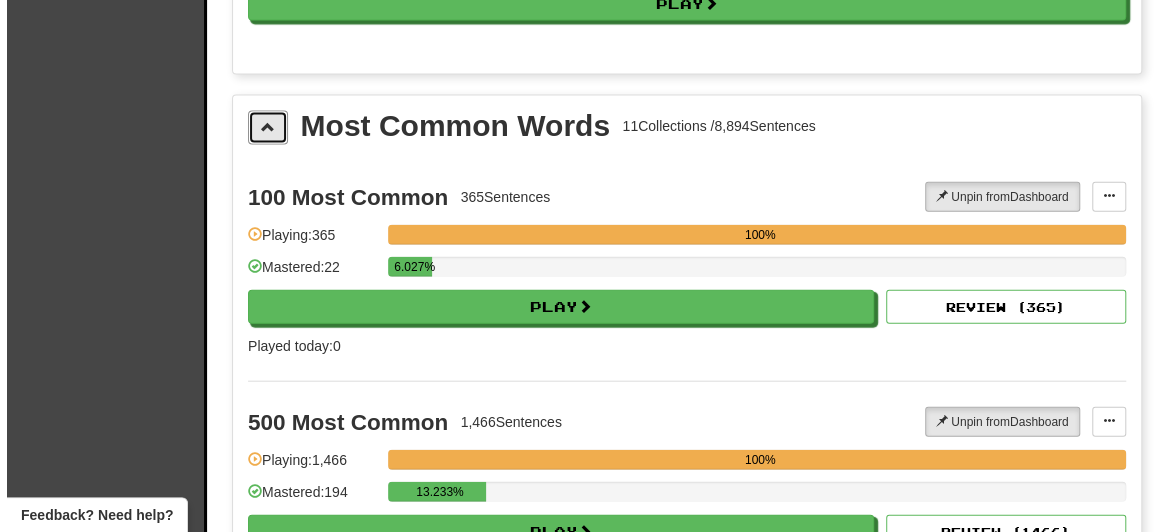 scroll, scrollTop: 2272, scrollLeft: 0, axis: vertical 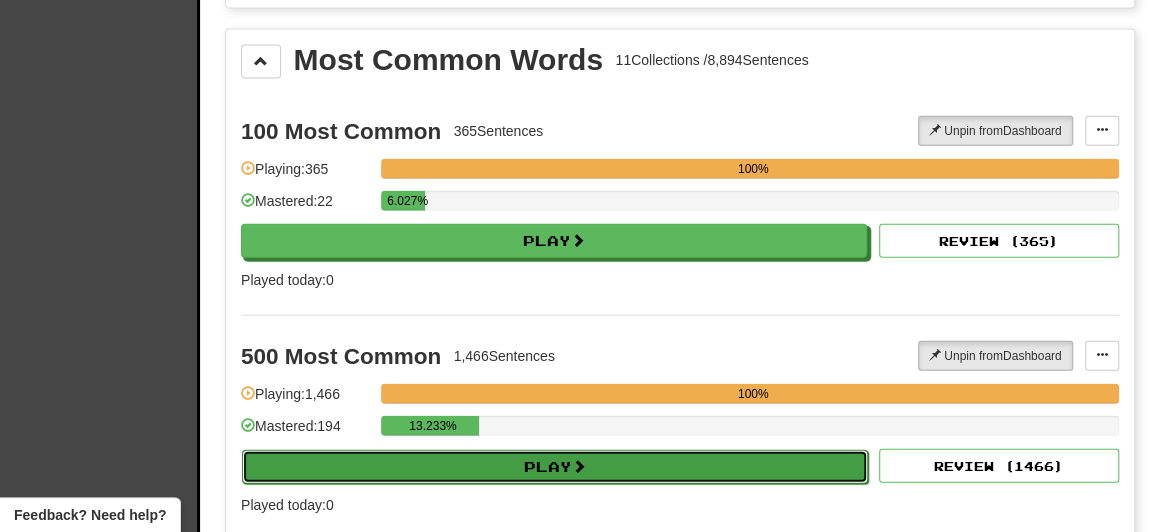 click on "Play" at bounding box center (555, 467) 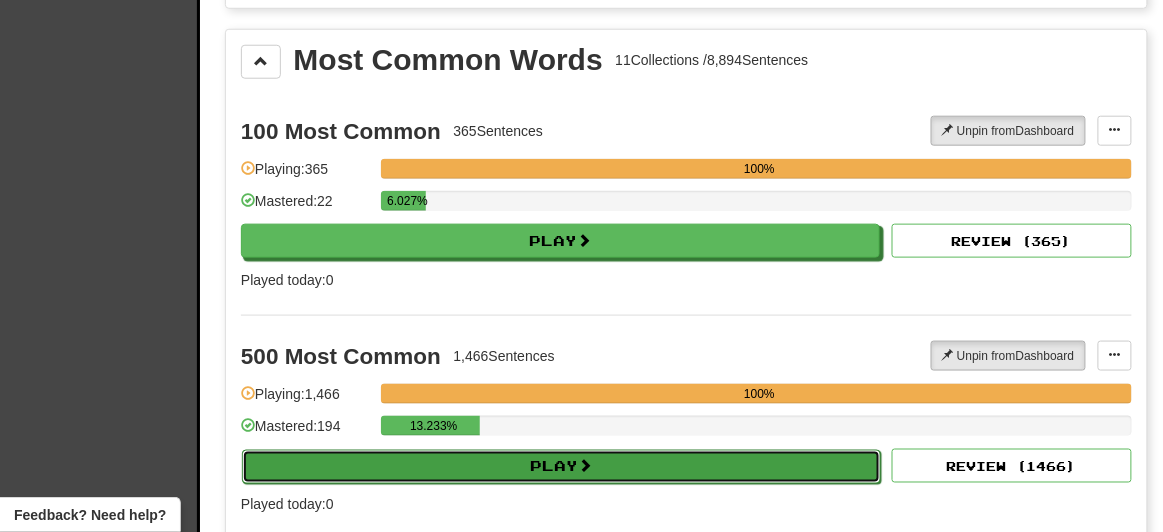 select on "**" 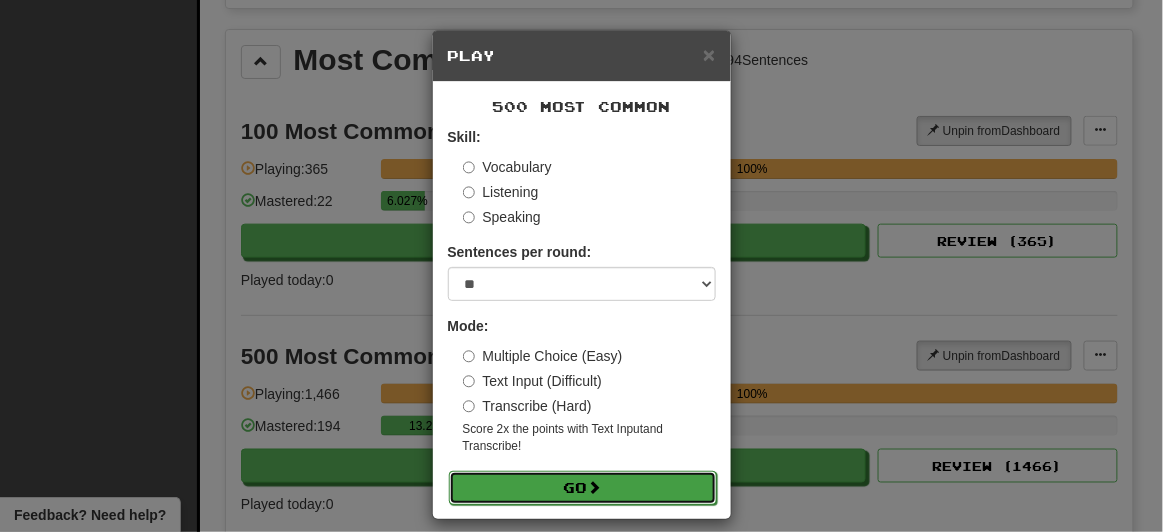 click on "Go" at bounding box center [583, 488] 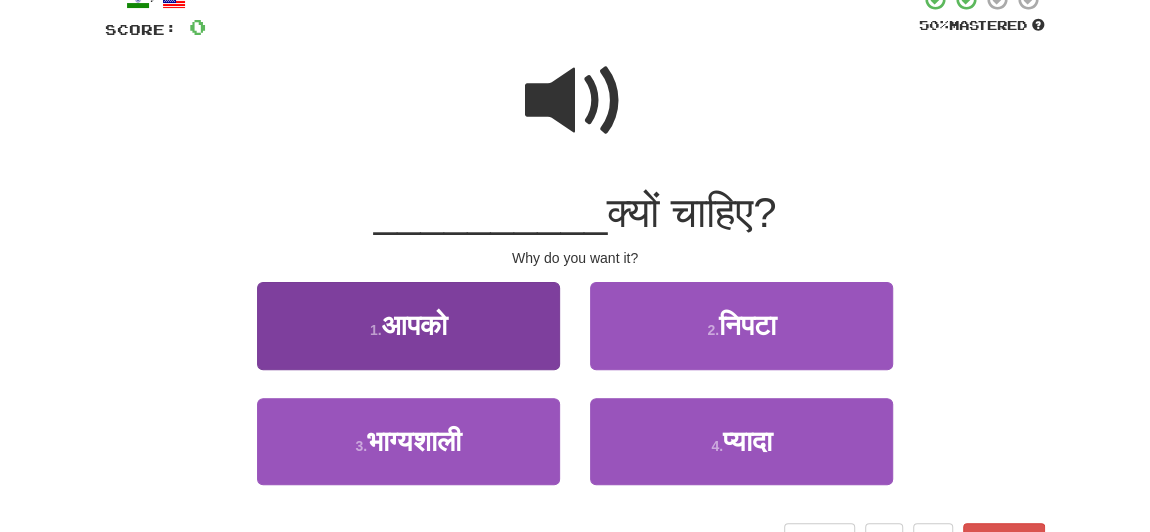 scroll, scrollTop: 303, scrollLeft: 0, axis: vertical 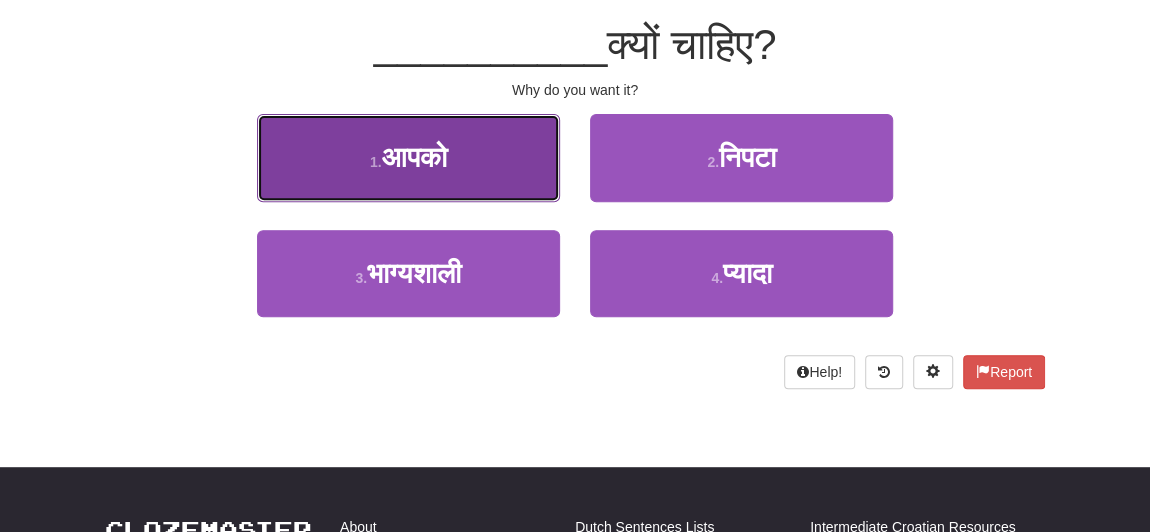 click on "1 .  आपको" at bounding box center [408, 157] 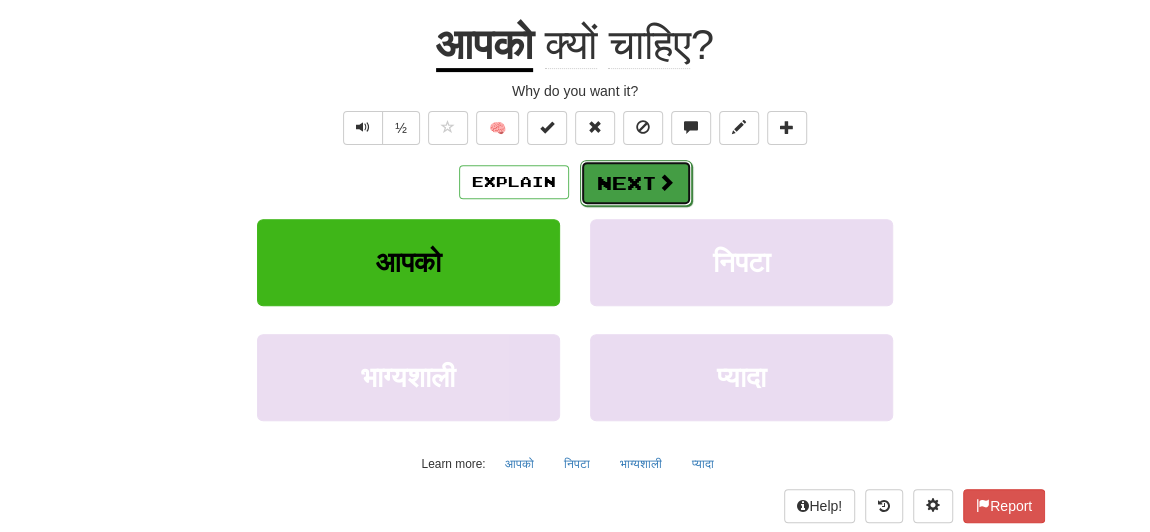 click on "Next" at bounding box center (636, 183) 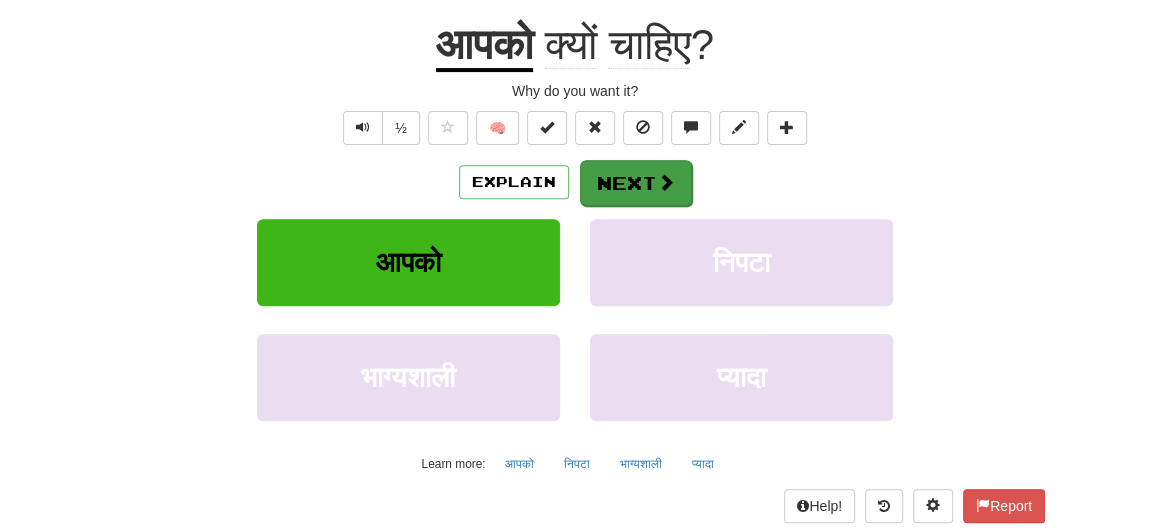 scroll, scrollTop: 0, scrollLeft: 0, axis: both 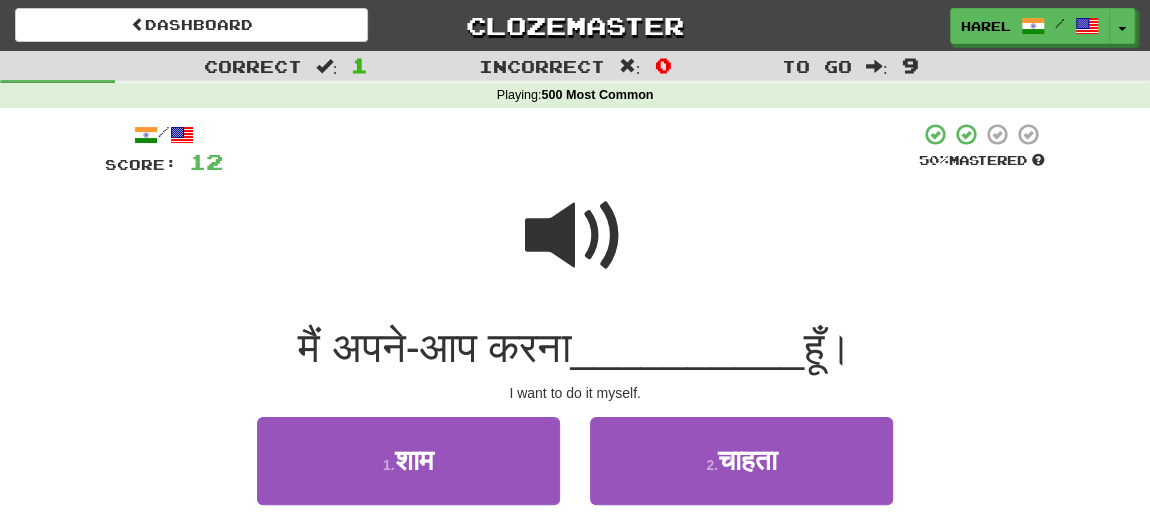 click at bounding box center (575, 236) 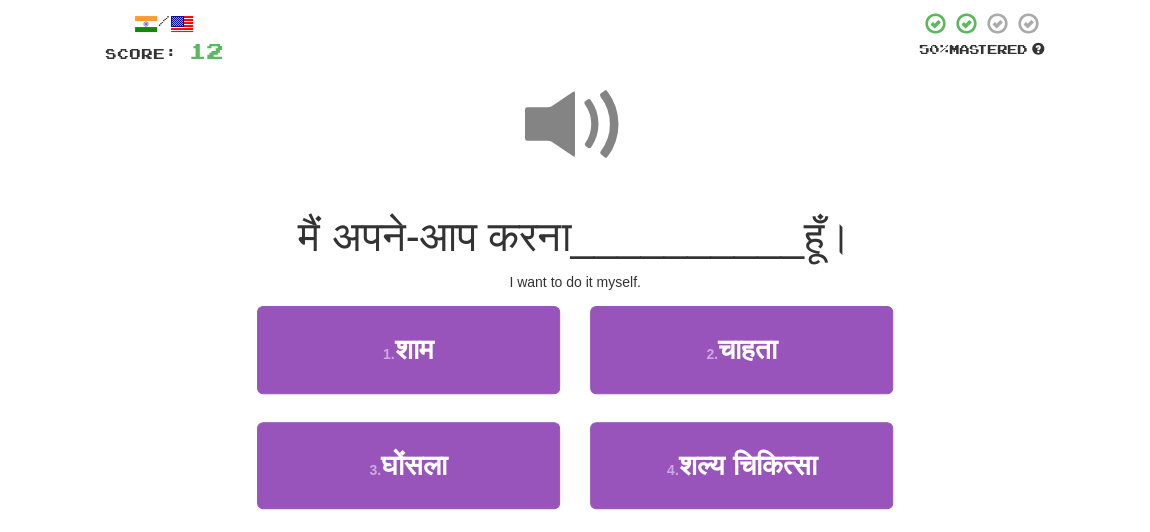 scroll, scrollTop: 151, scrollLeft: 0, axis: vertical 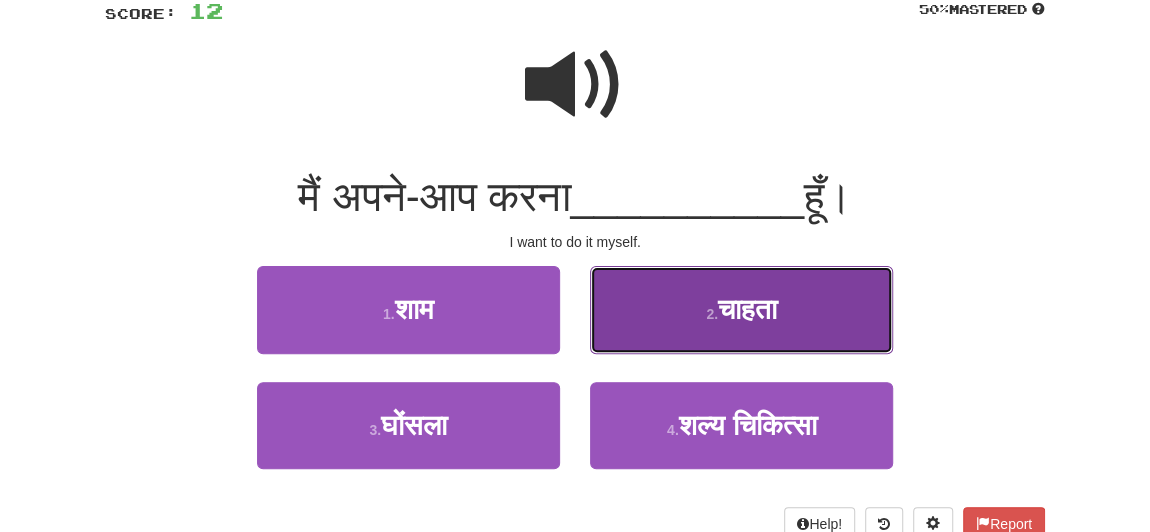 click on "2 .  चाहता" at bounding box center [741, 309] 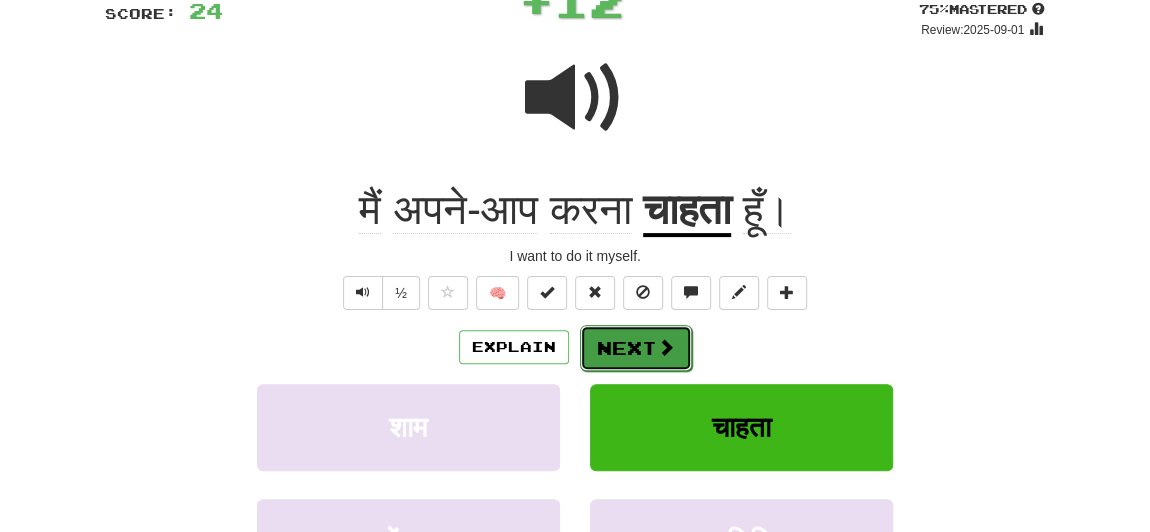 click on "Next" at bounding box center (636, 348) 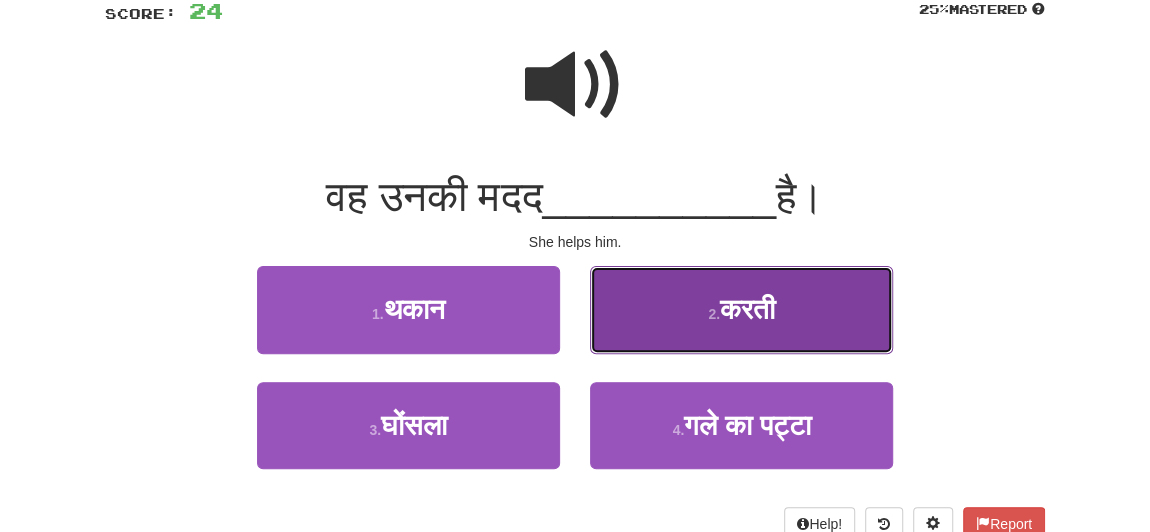 click on "करती" at bounding box center [747, 309] 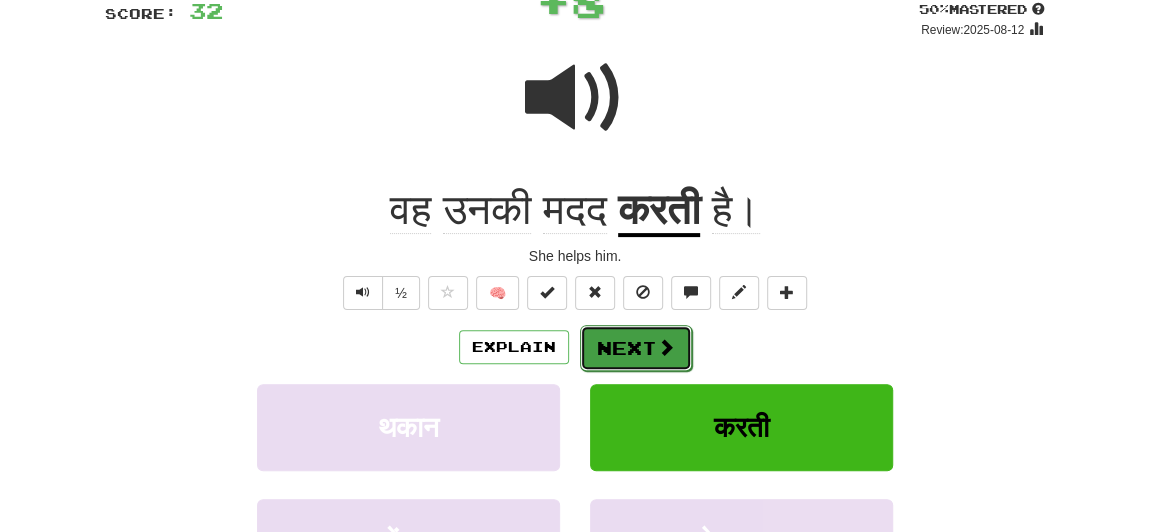 click on "Next" at bounding box center (636, 348) 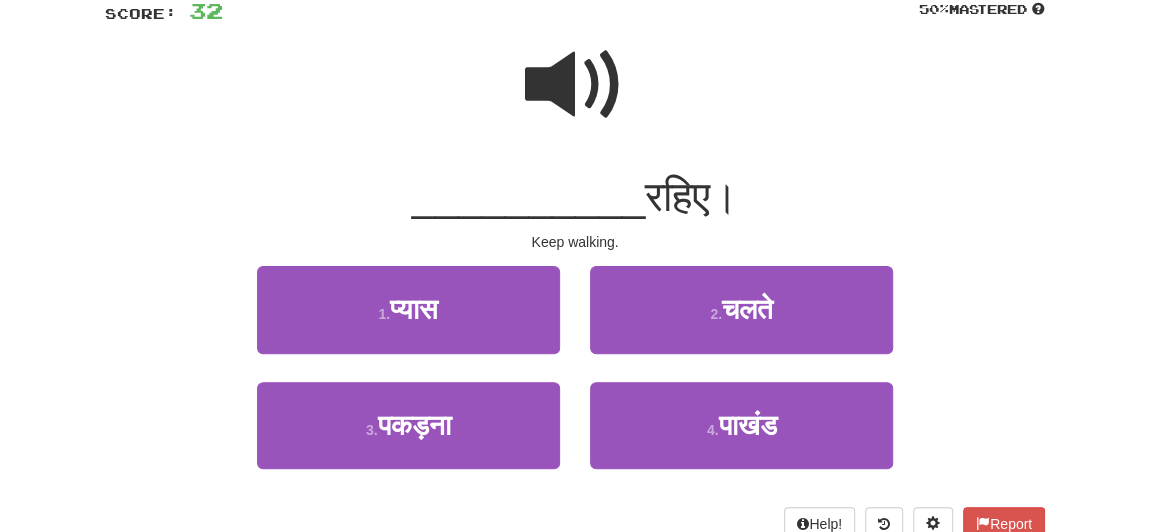 click at bounding box center (575, 85) 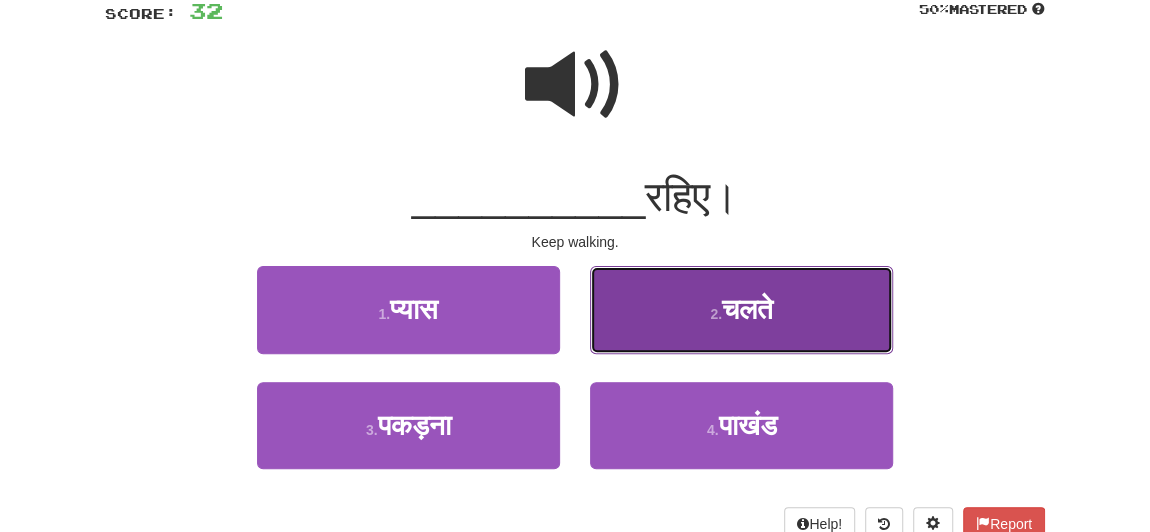 click on "2 .  चलते" at bounding box center (741, 309) 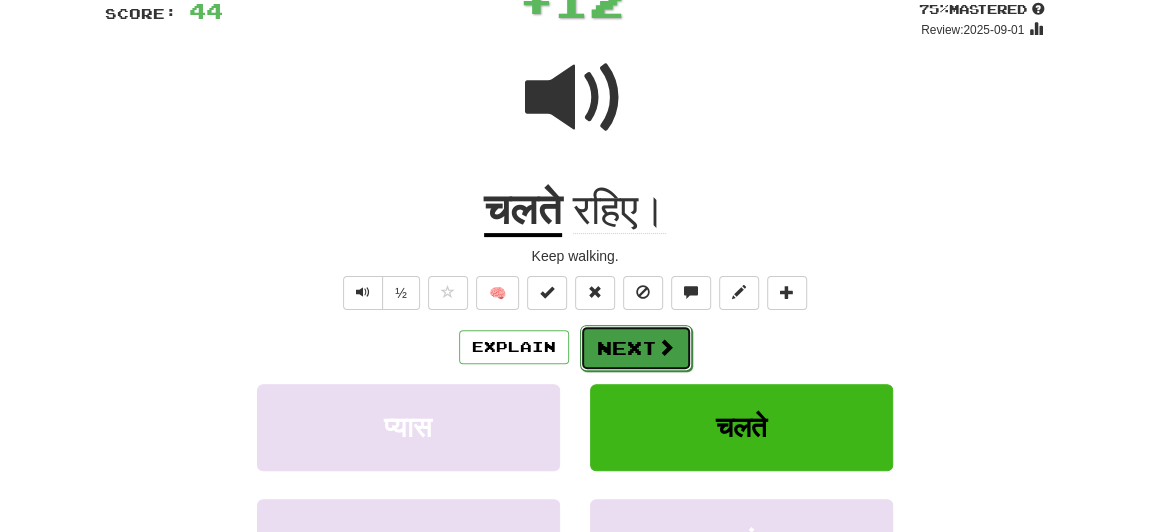 click on "Next" at bounding box center (636, 348) 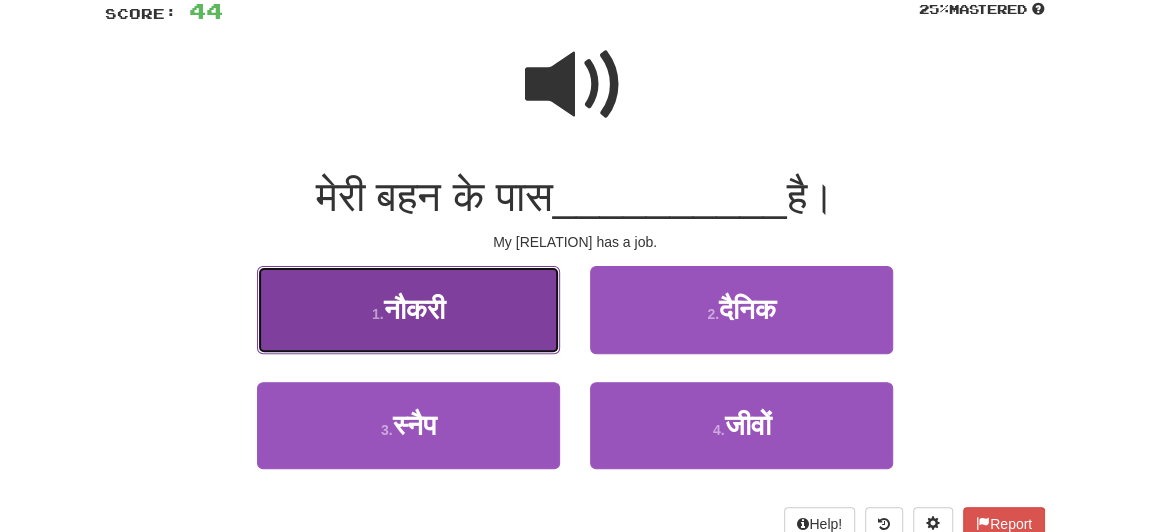 click on "1 .  नौकरी" at bounding box center (408, 309) 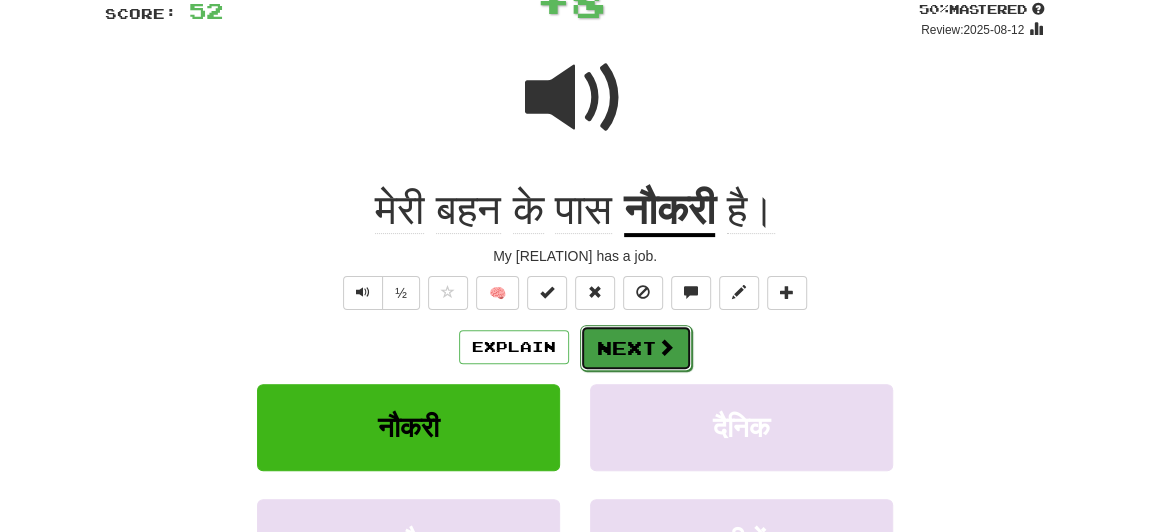 click on "Next" at bounding box center [636, 348] 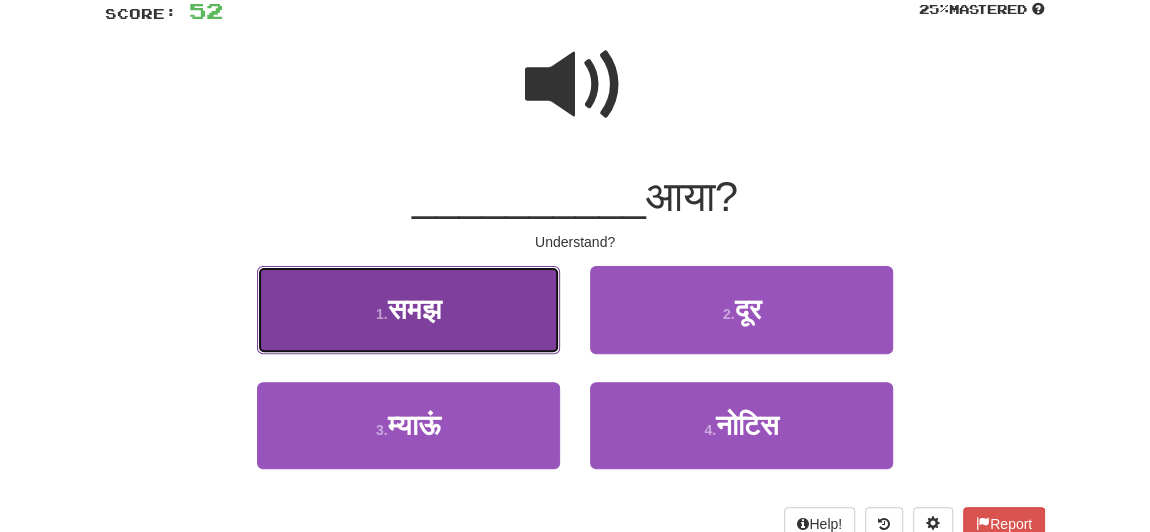 click on "1 .  समझ" at bounding box center [408, 309] 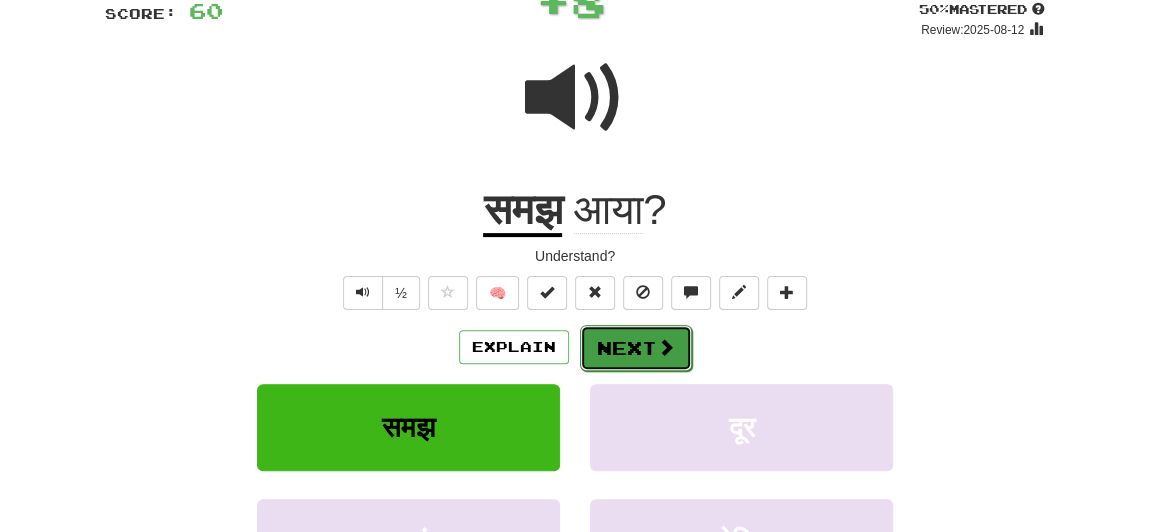 click on "Next" at bounding box center [636, 348] 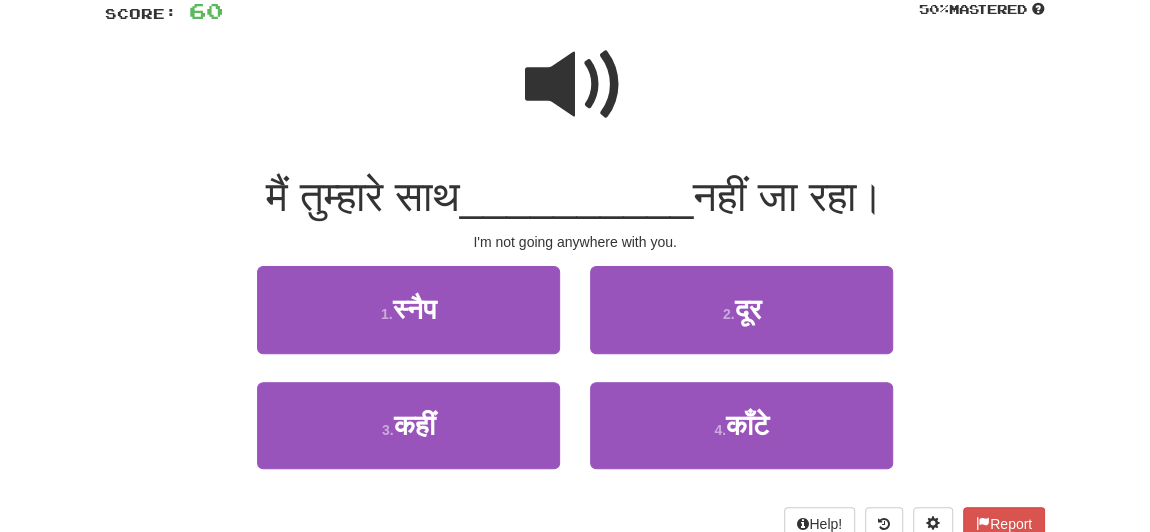 click at bounding box center [575, 85] 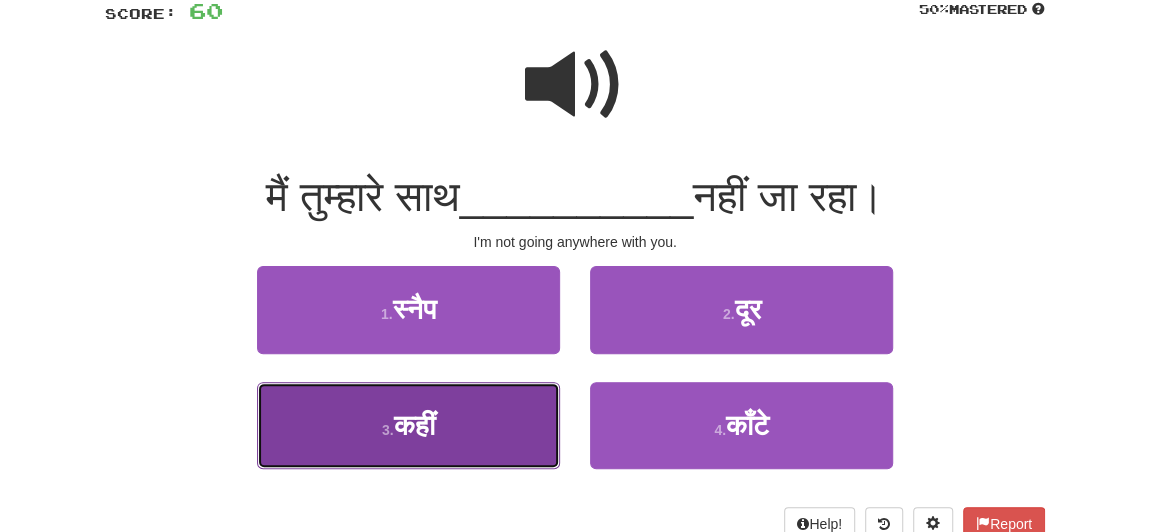 click on "3 .  कहीं" at bounding box center (408, 425) 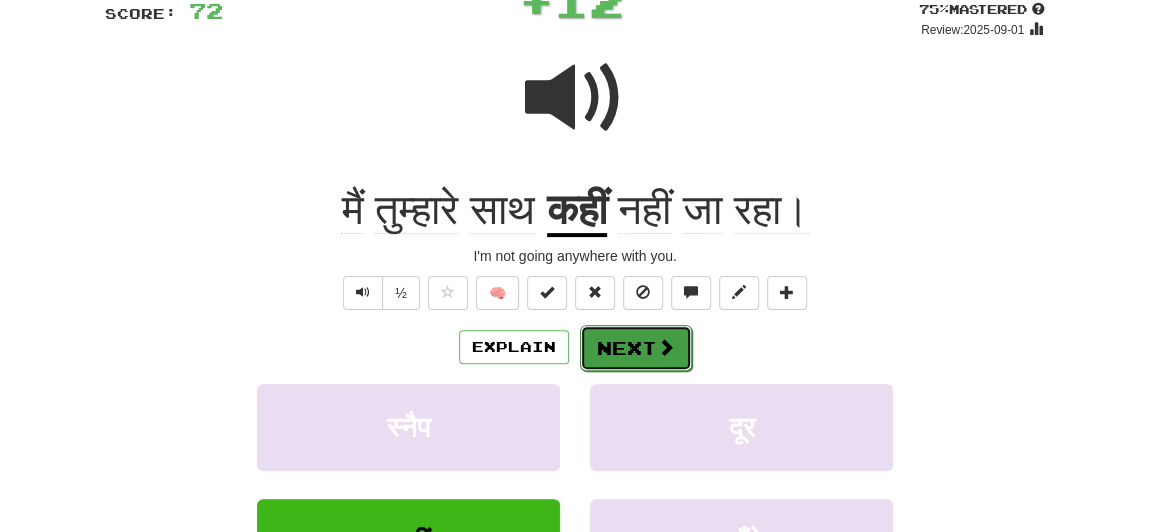 click on "Next" at bounding box center (636, 348) 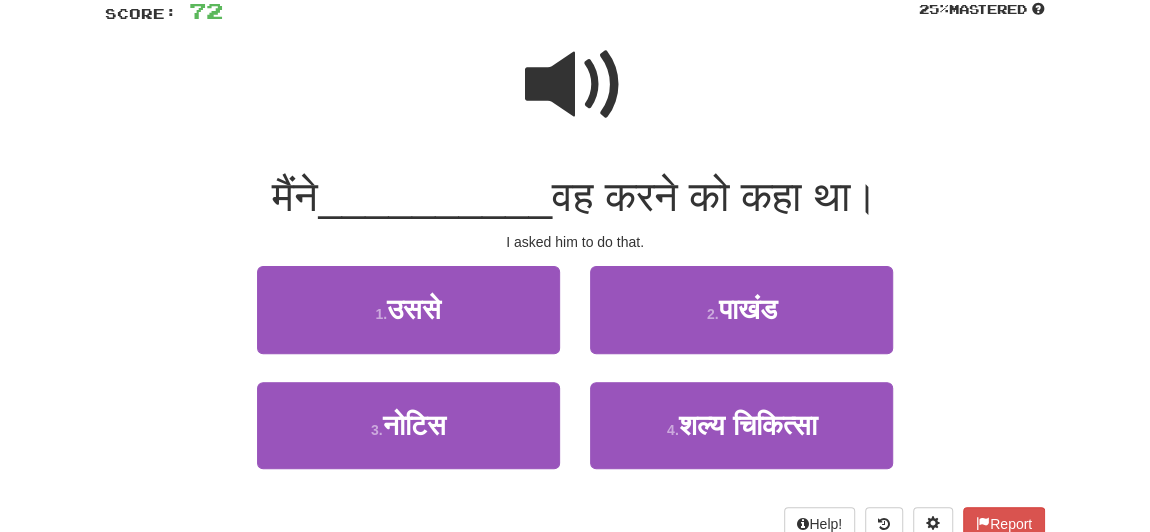 click at bounding box center (575, 85) 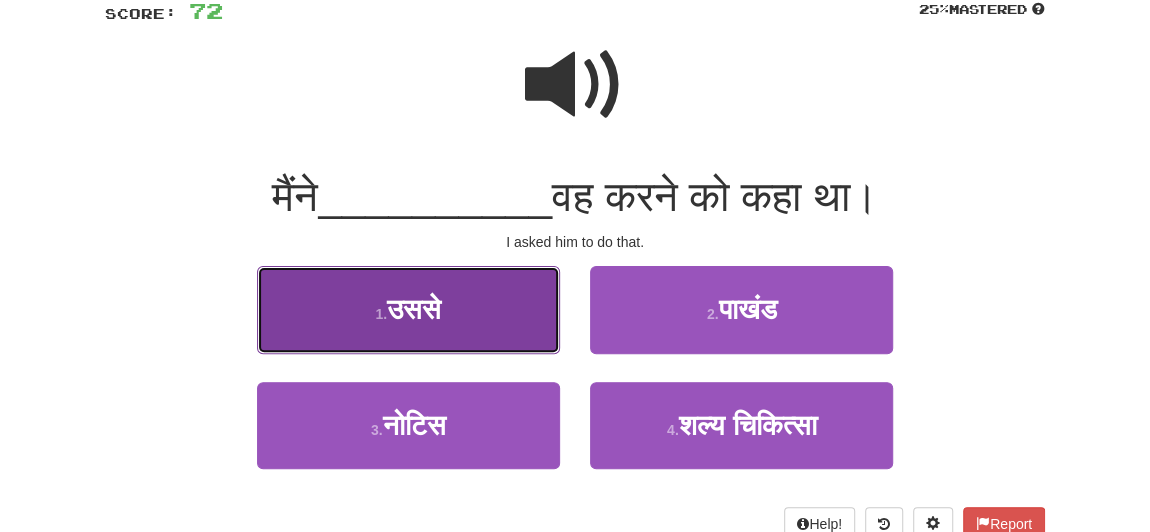 click on "उससे" at bounding box center [414, 309] 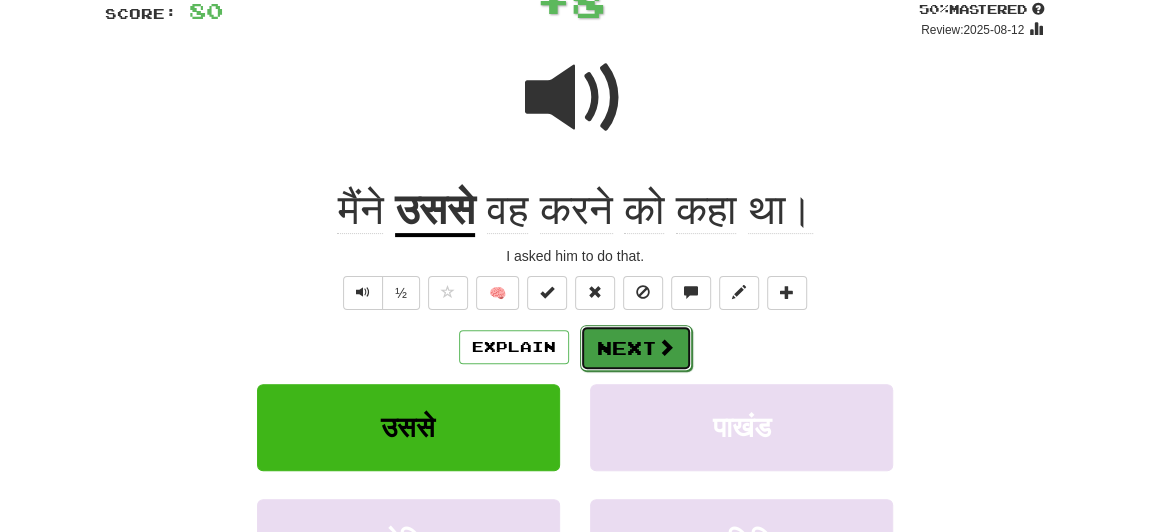 click on "Next" at bounding box center (636, 348) 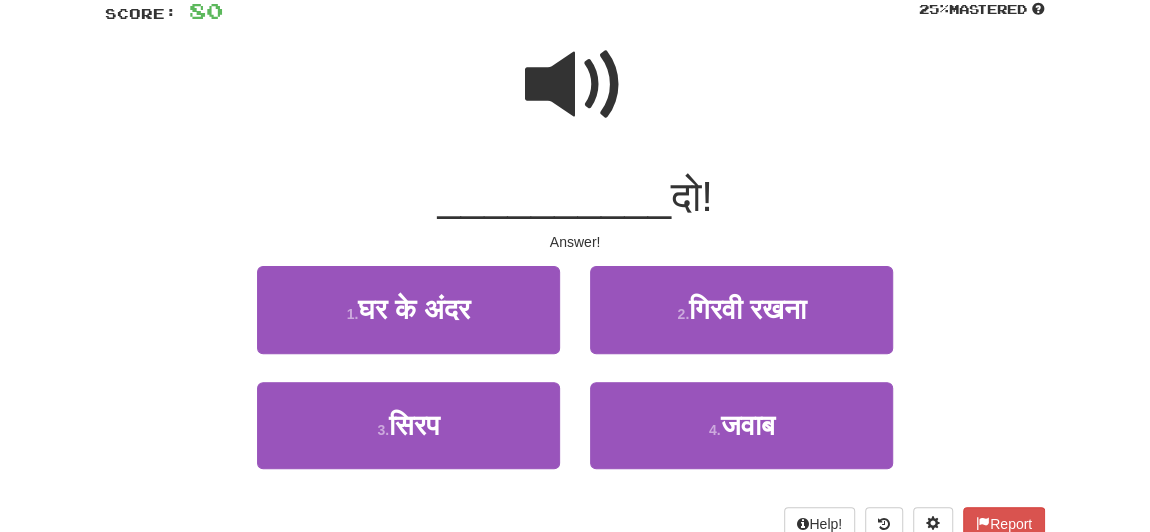 click at bounding box center [575, 85] 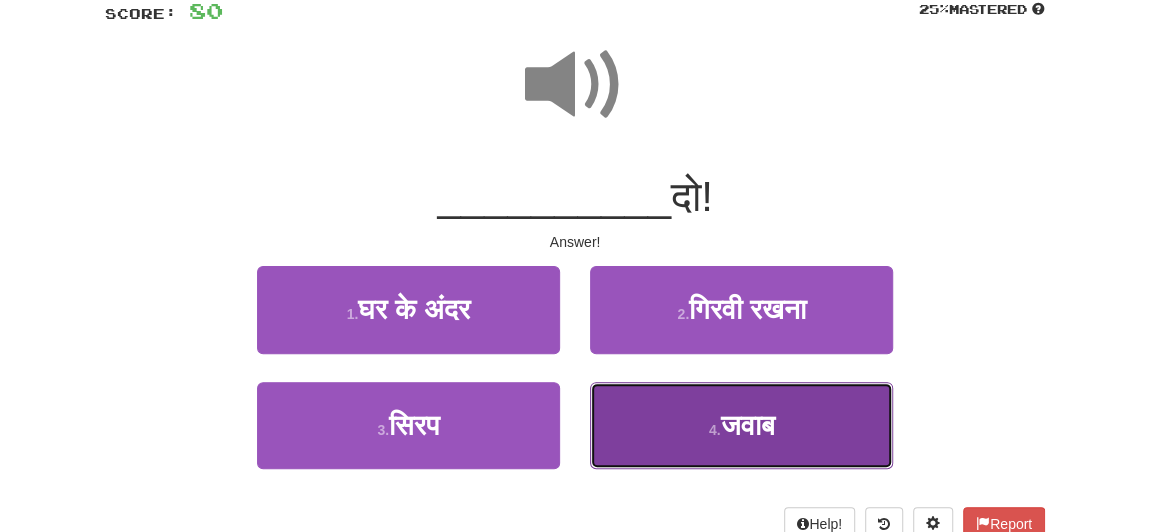 click on "4 .  जवाब" at bounding box center [741, 425] 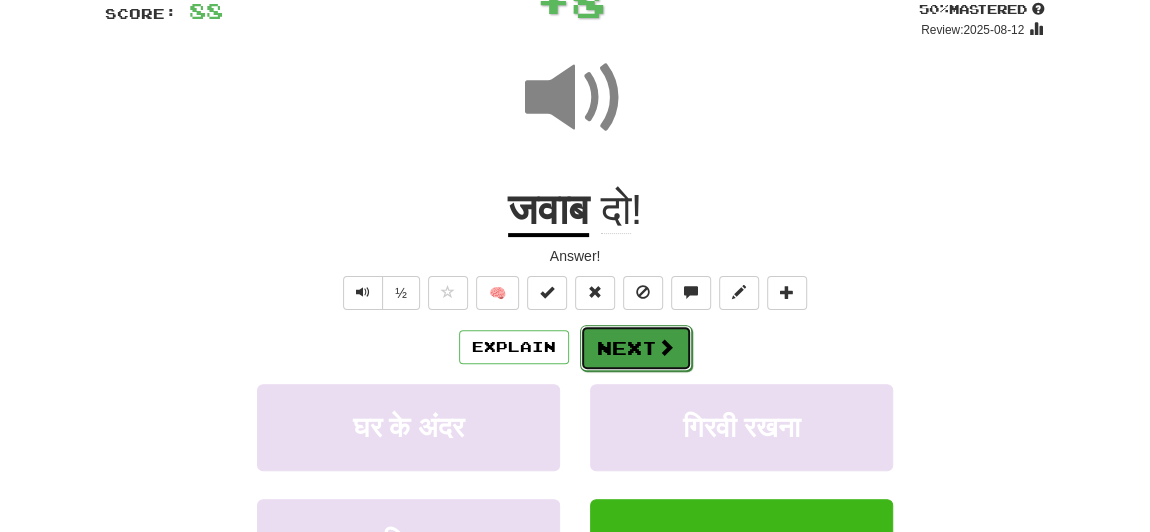 click on "Next" at bounding box center (636, 348) 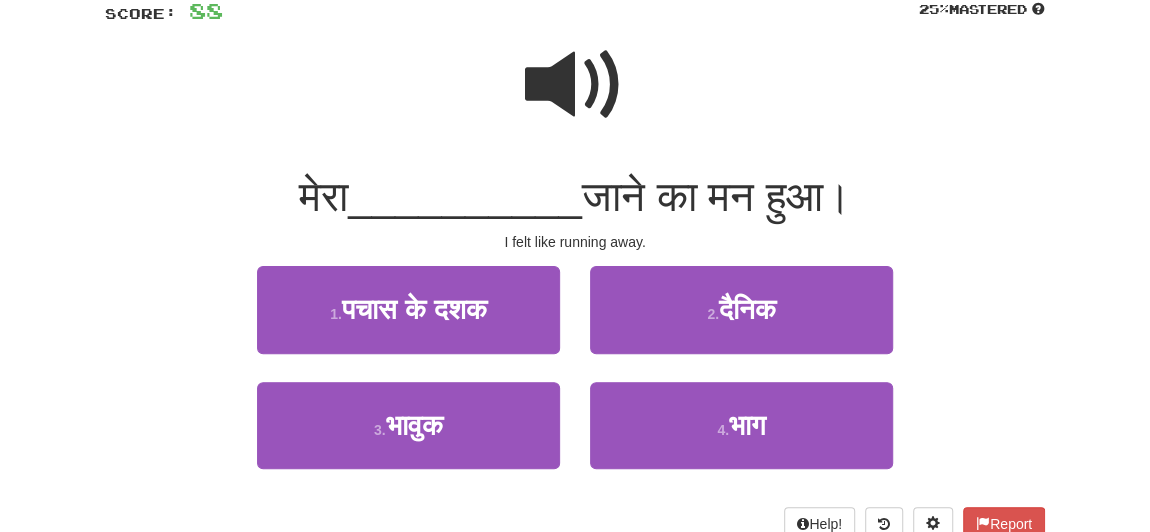 click at bounding box center (575, 85) 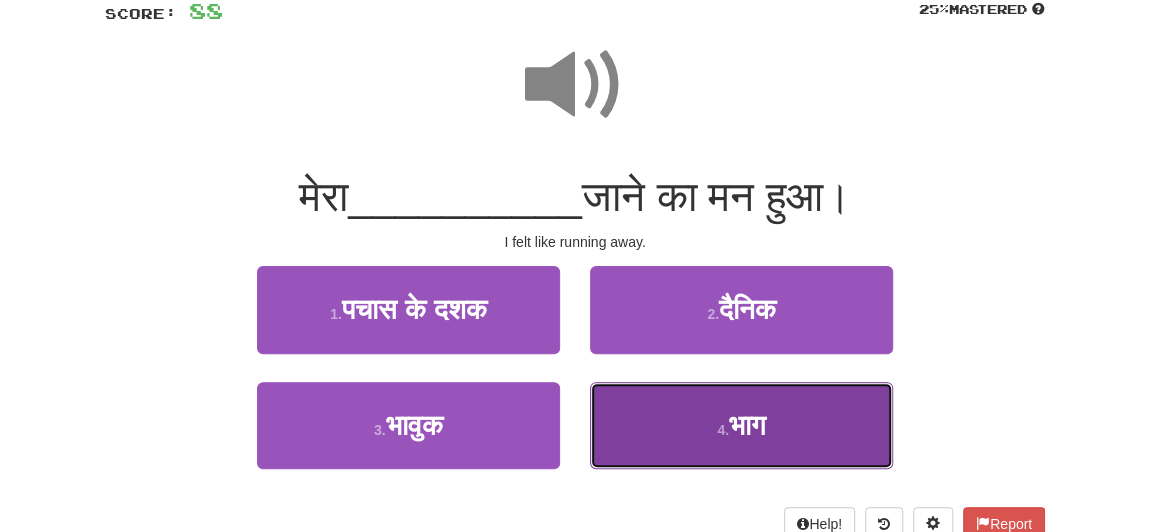 click on "4 .  भाग" at bounding box center [741, 425] 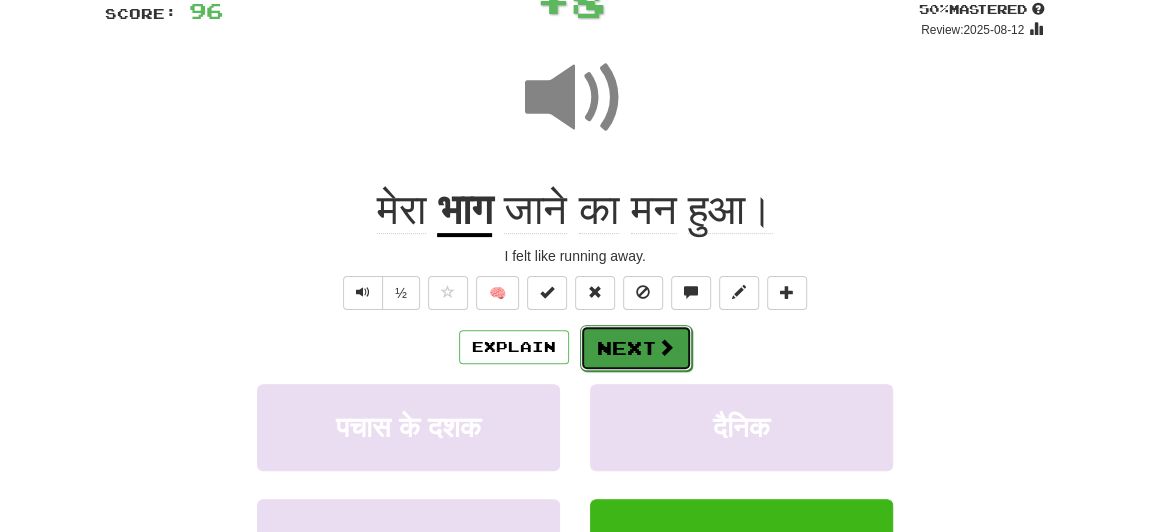 click on "Next" at bounding box center [636, 348] 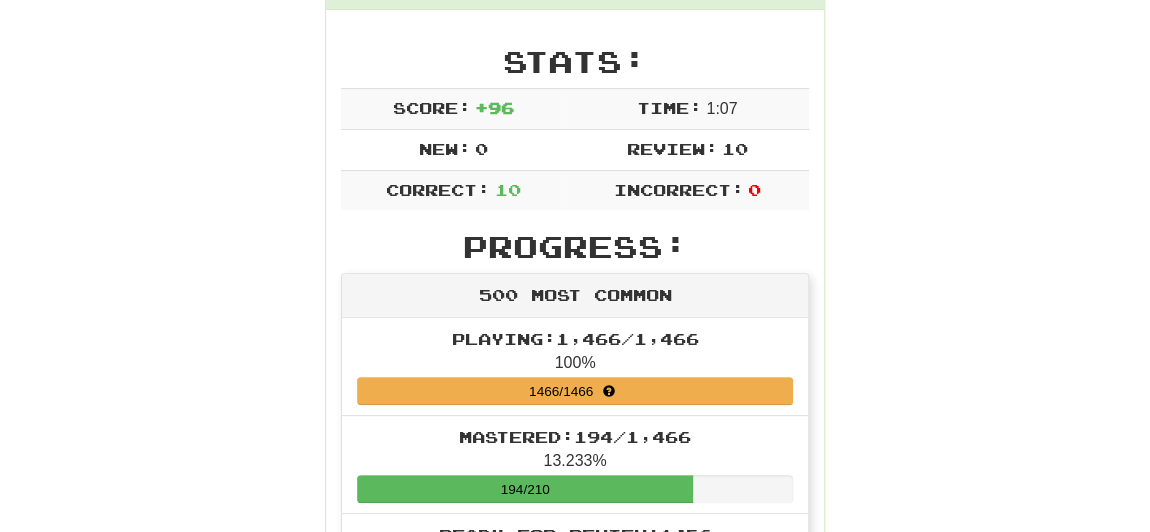 scroll, scrollTop: 87, scrollLeft: 0, axis: vertical 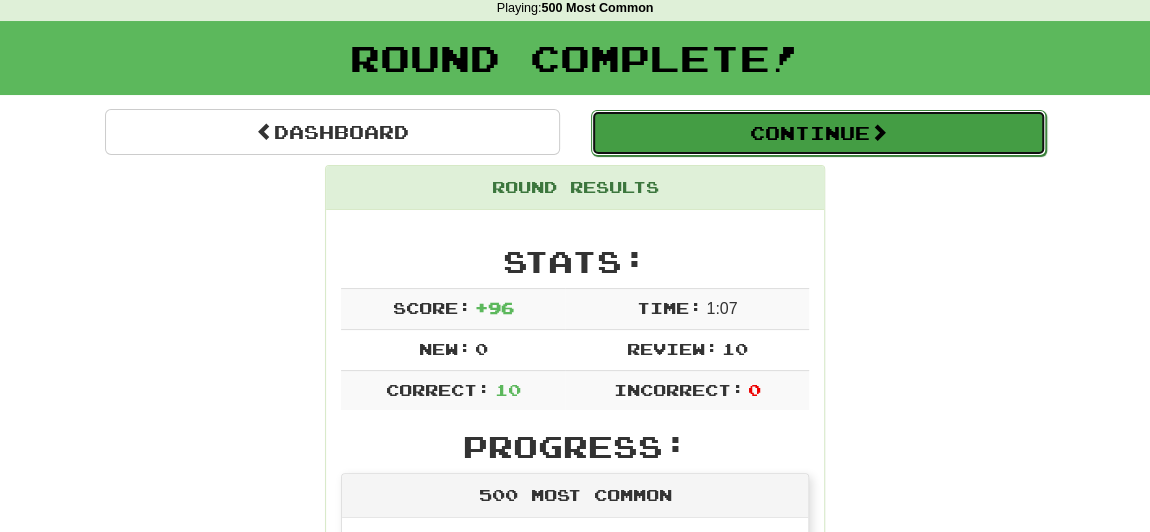 click on "Continue" at bounding box center (818, 133) 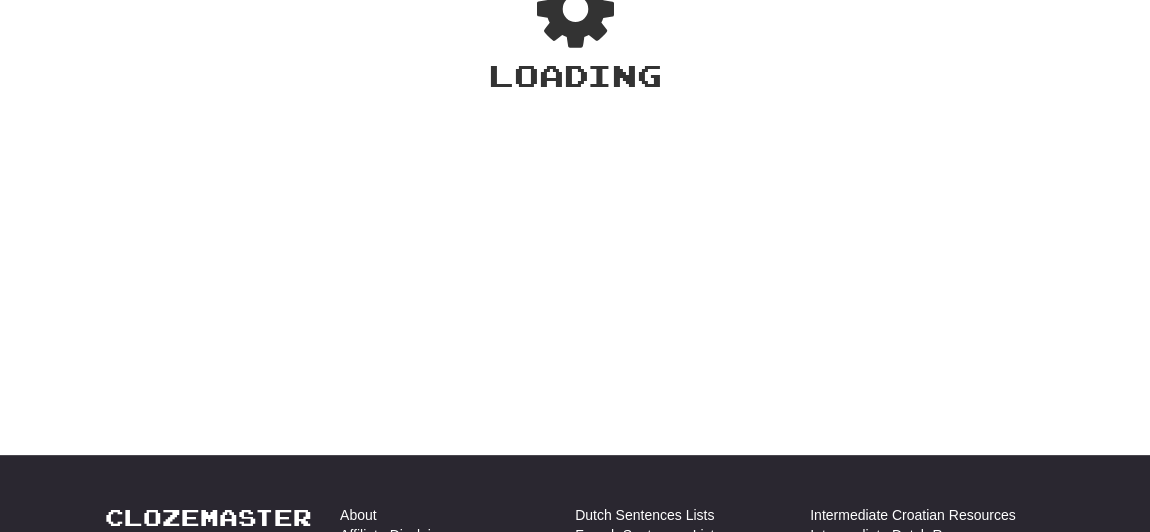 scroll, scrollTop: 87, scrollLeft: 0, axis: vertical 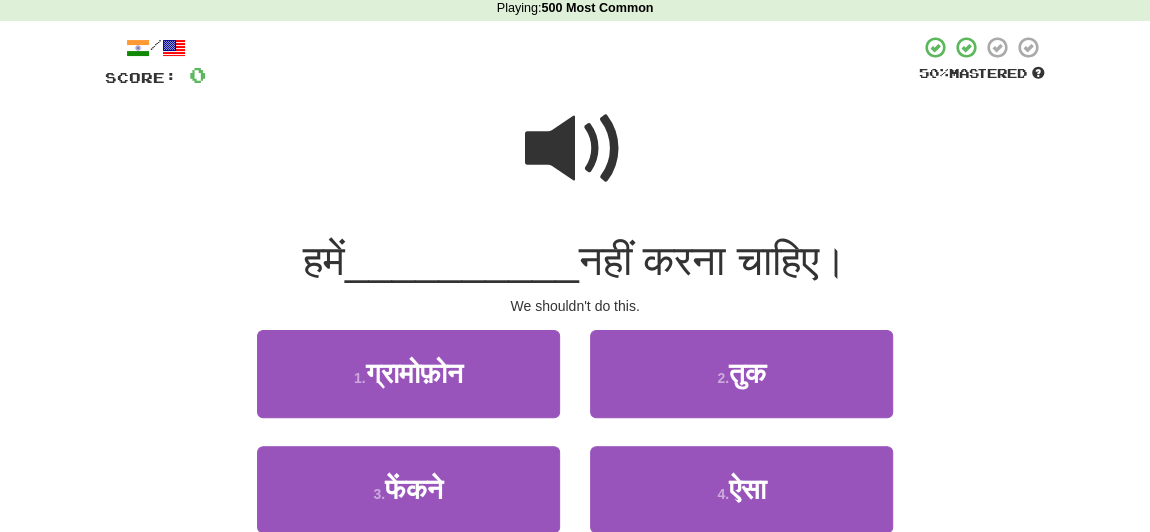 click at bounding box center [575, 149] 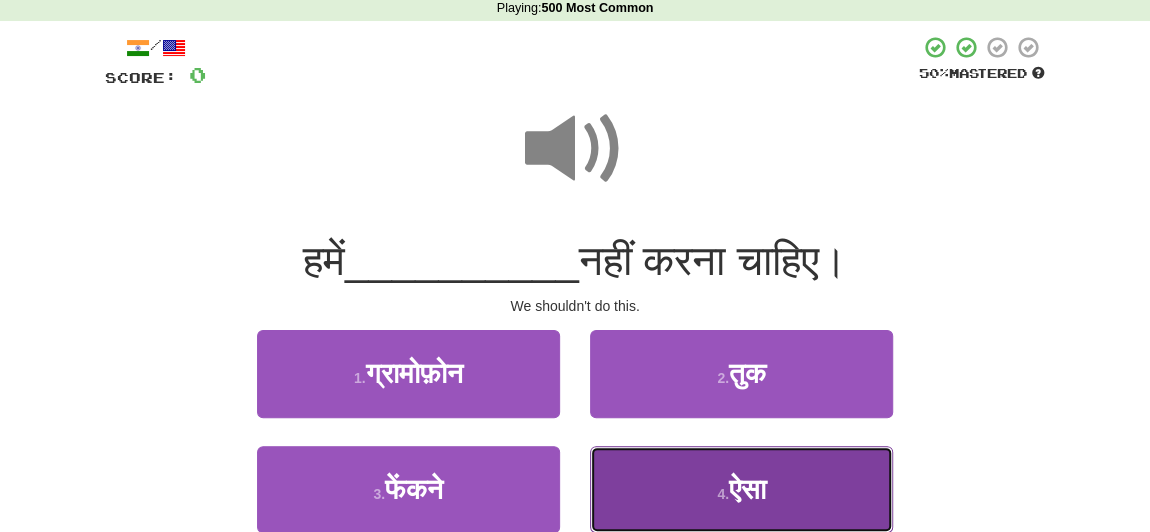 click on "4 .  ऐसा" at bounding box center (741, 489) 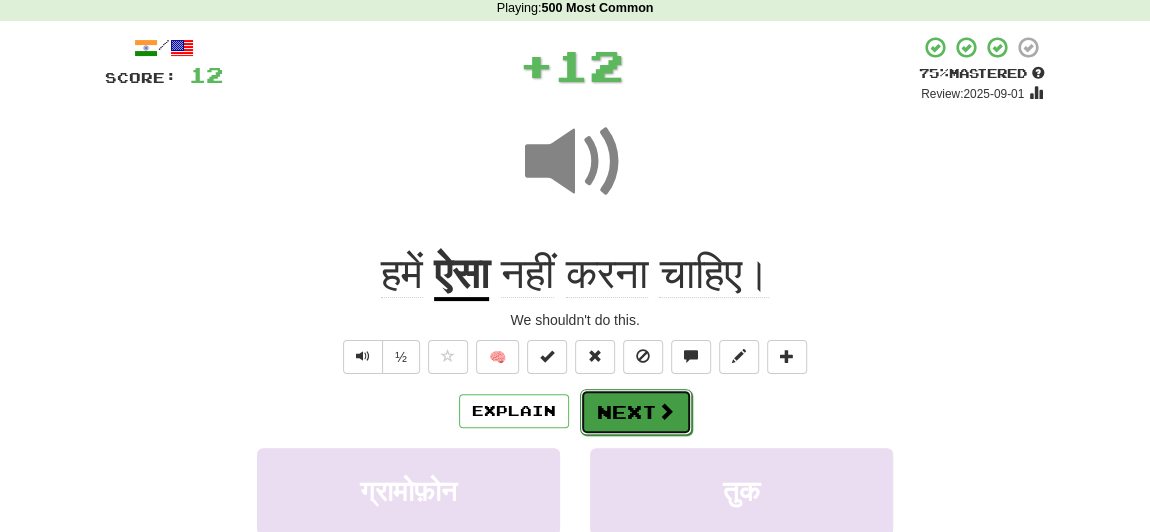 click on "Next" at bounding box center [636, 412] 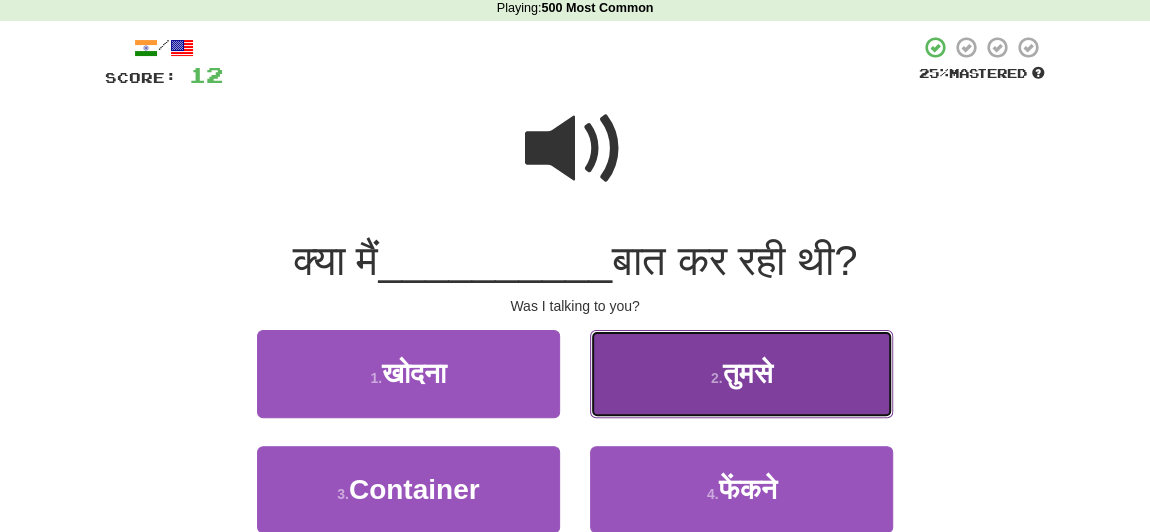 click on "2 .  तुमसे" at bounding box center [741, 373] 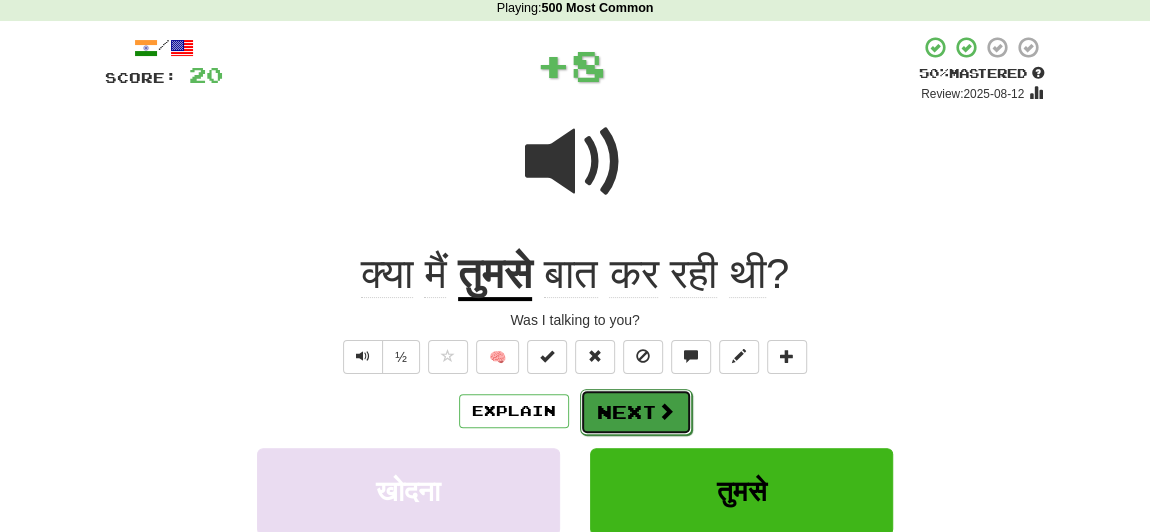 click on "Next" at bounding box center [636, 412] 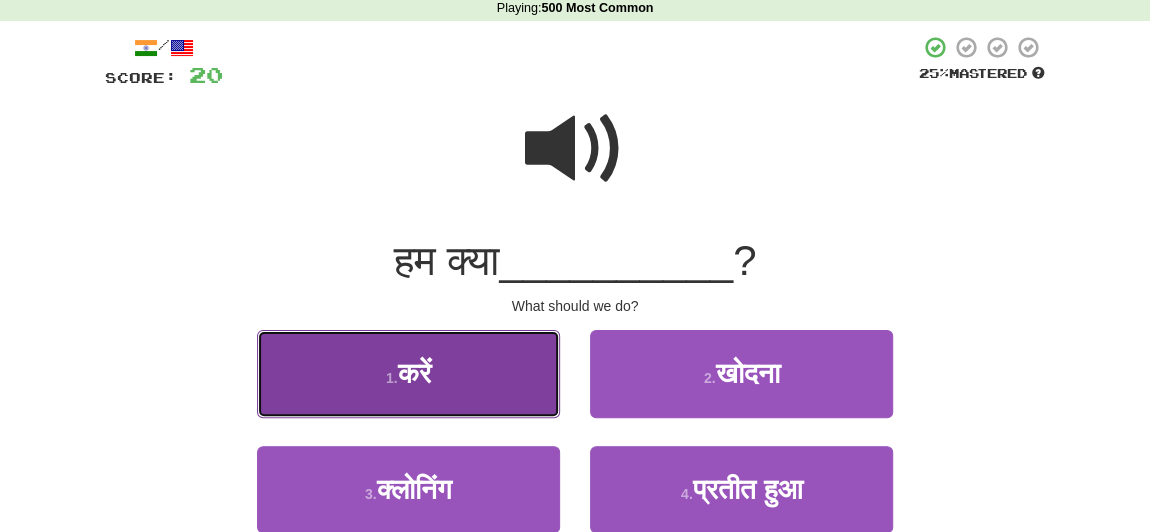 click on "1 .  करें" at bounding box center [408, 373] 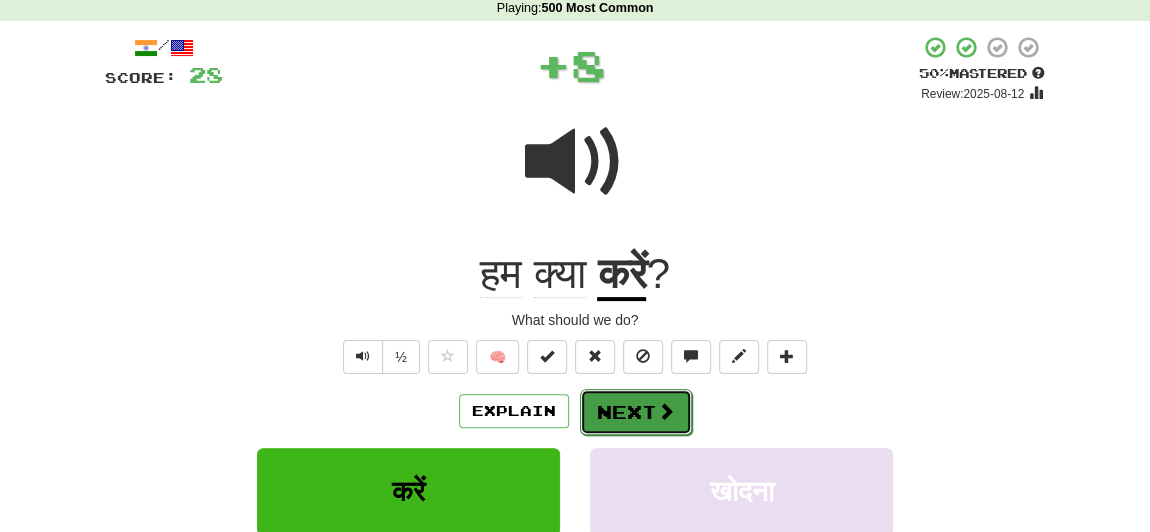 click on "Next" at bounding box center (636, 412) 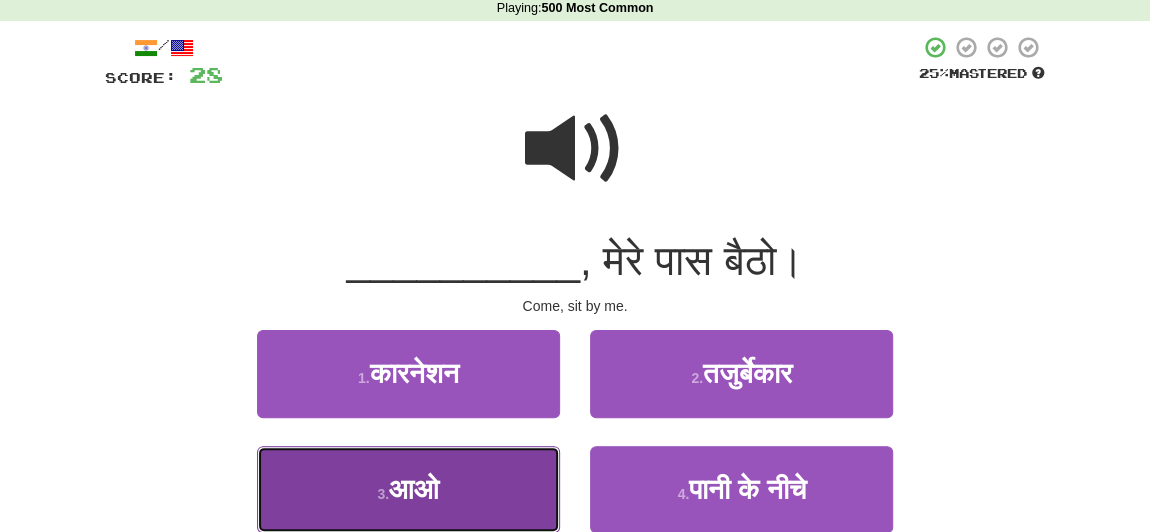 click on "3 .  आओ" at bounding box center [408, 489] 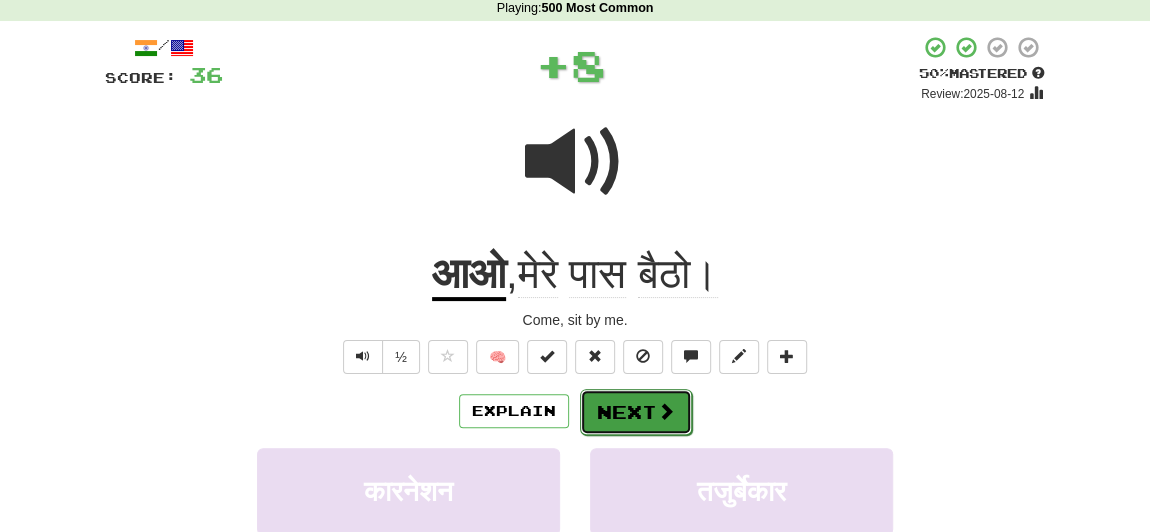 click on "Next" at bounding box center (636, 412) 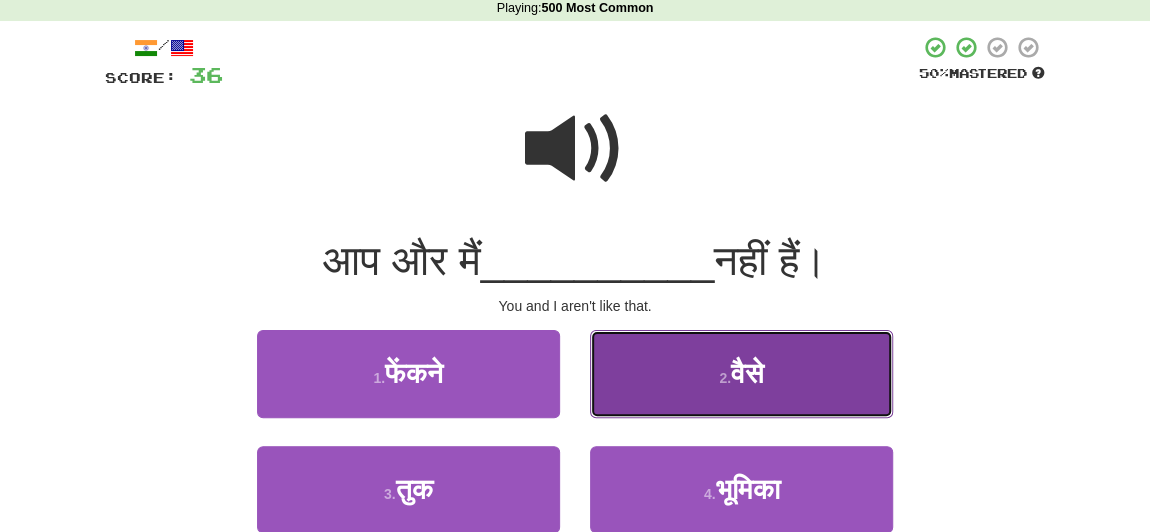 click on "2 .  वैसे" at bounding box center (741, 373) 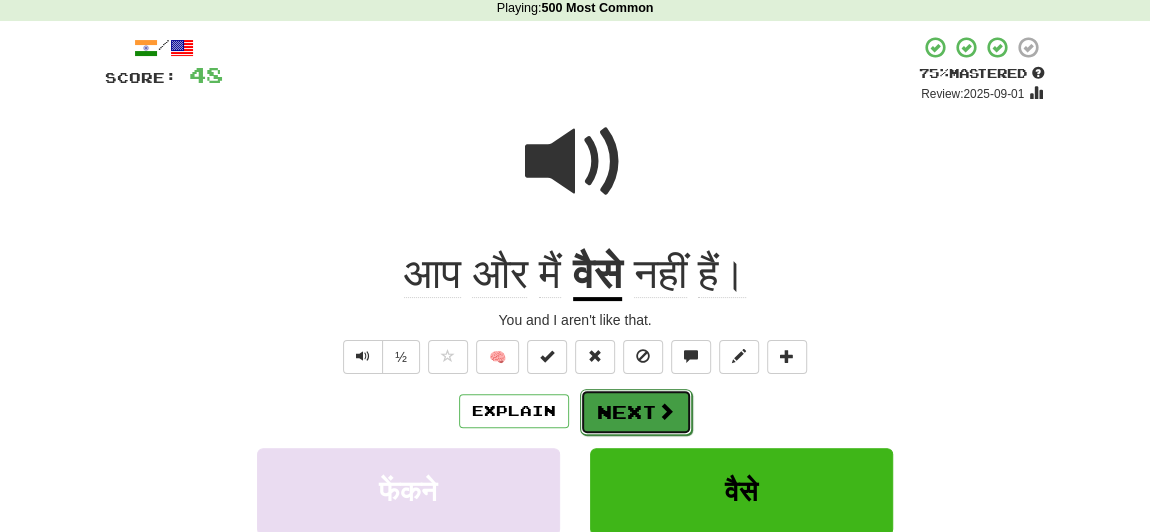 click on "Next" at bounding box center [636, 412] 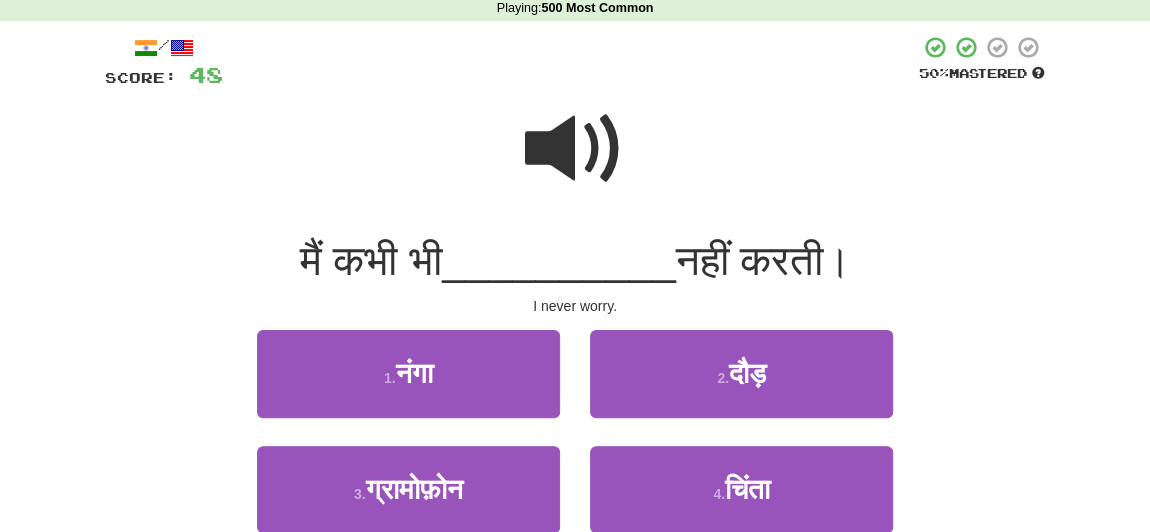 click at bounding box center [575, 149] 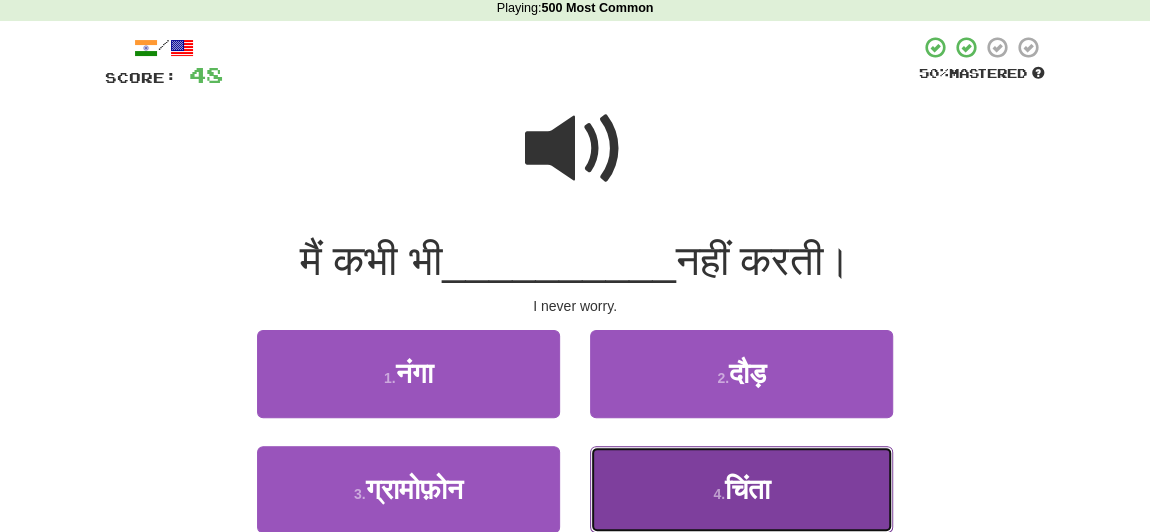 click on "4 .  चिंता" at bounding box center (741, 489) 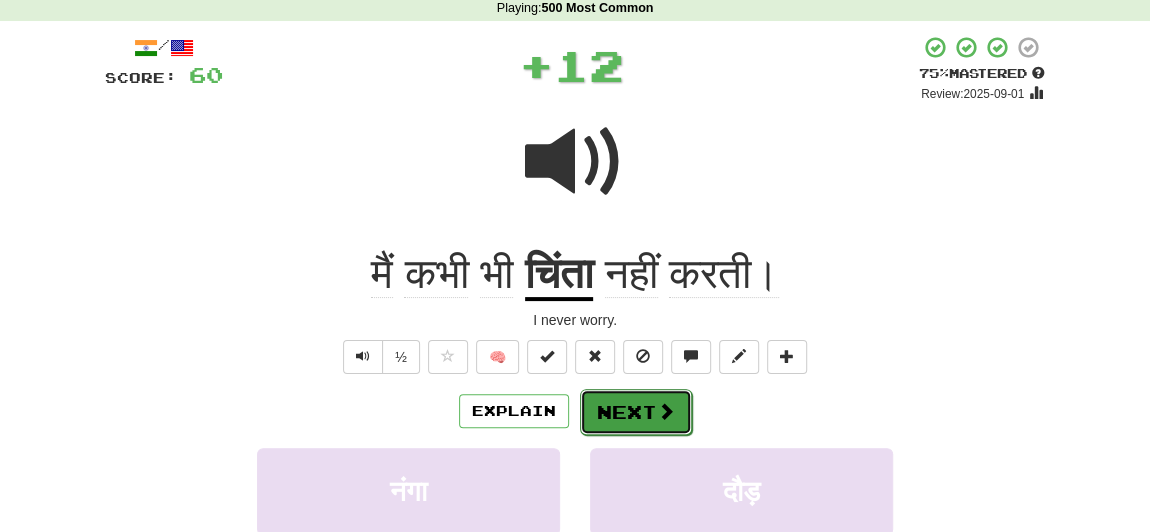 click on "Next" at bounding box center [636, 412] 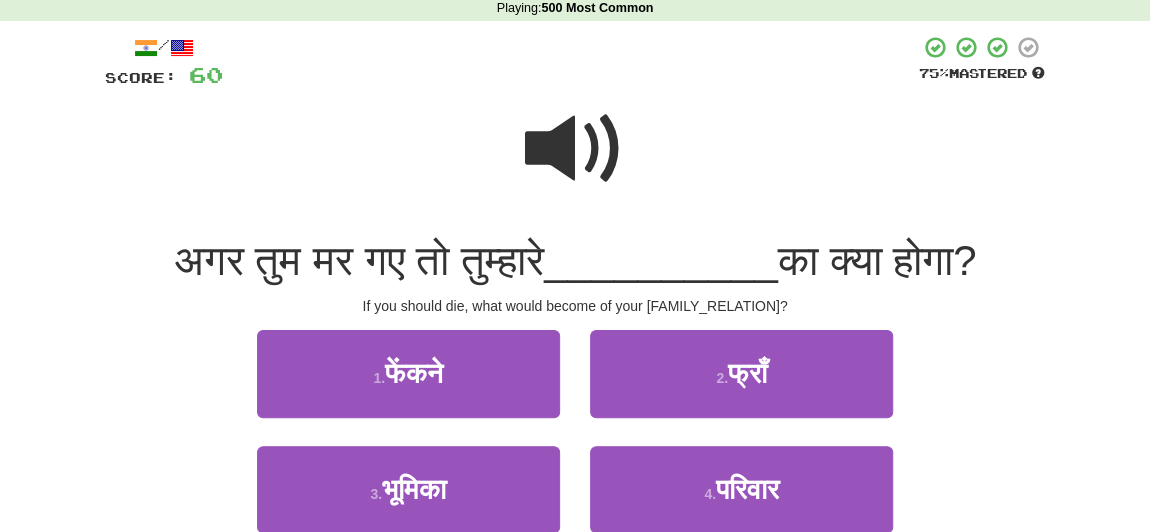 click at bounding box center (575, 149) 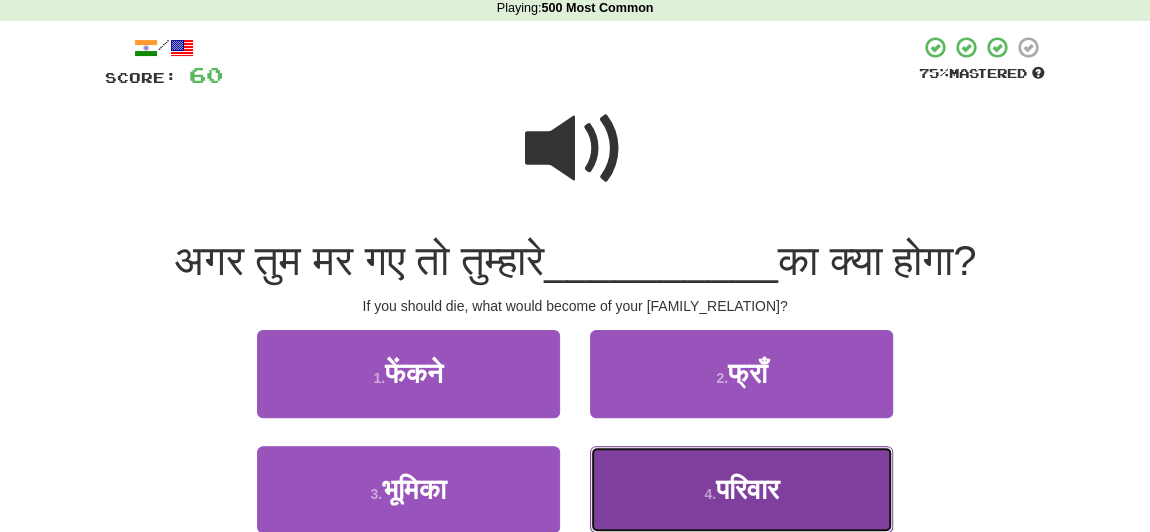 click on "4 .  परिवार" at bounding box center (741, 489) 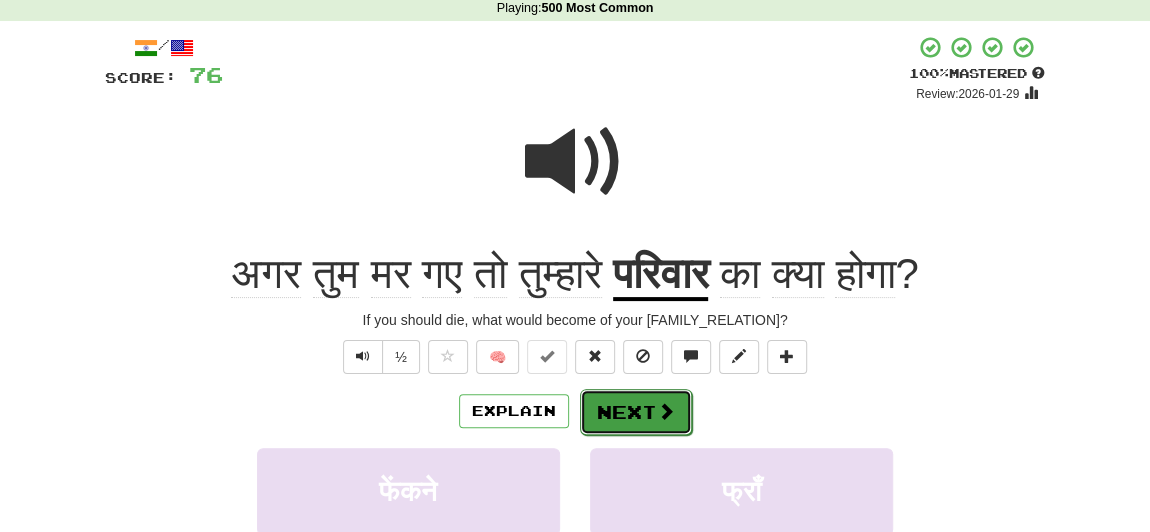 click on "Next" at bounding box center [636, 412] 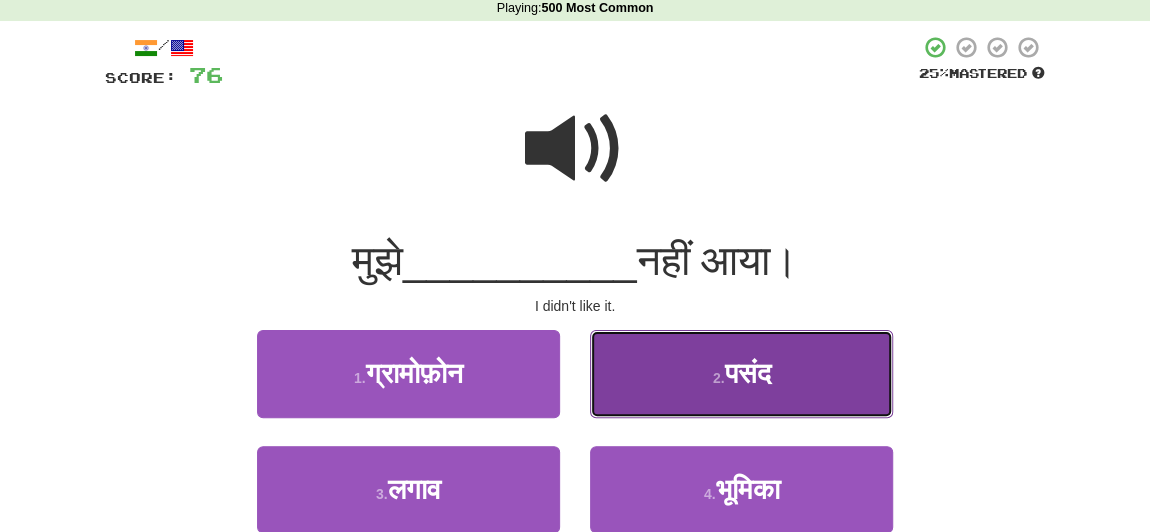 click on "पसंद" at bounding box center (747, 373) 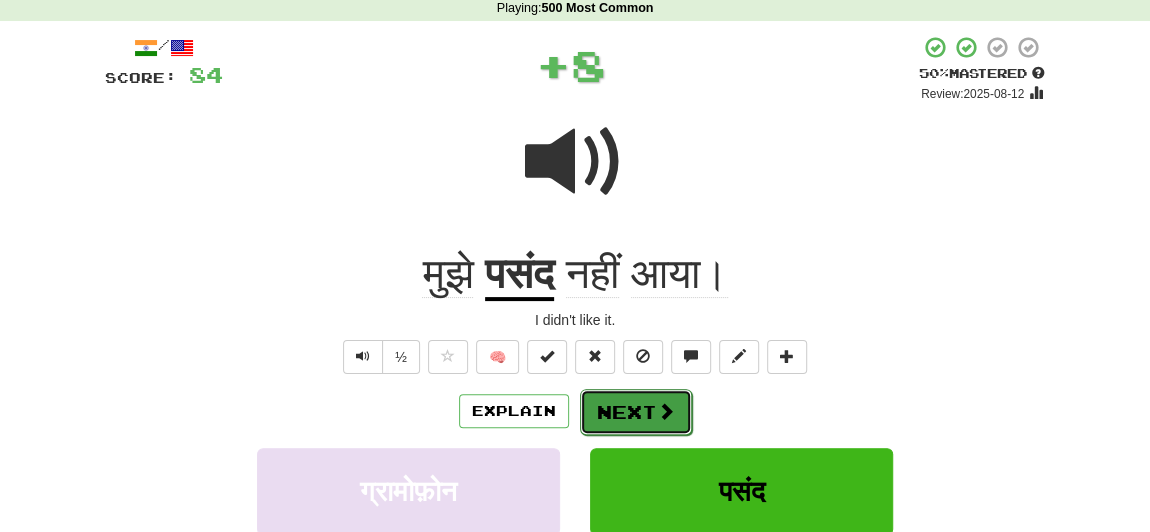 click on "Next" at bounding box center (636, 412) 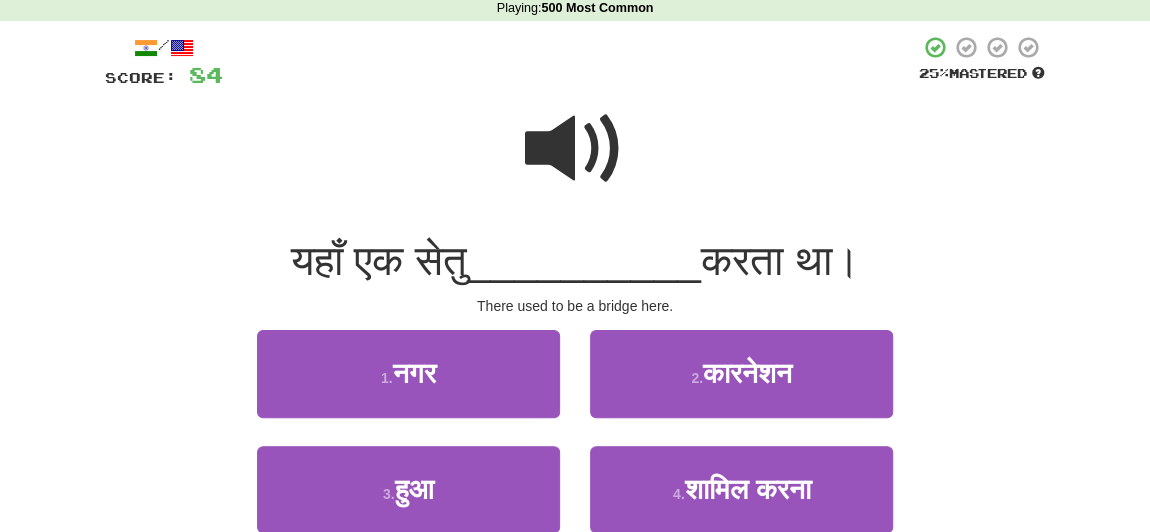 click at bounding box center [575, 149] 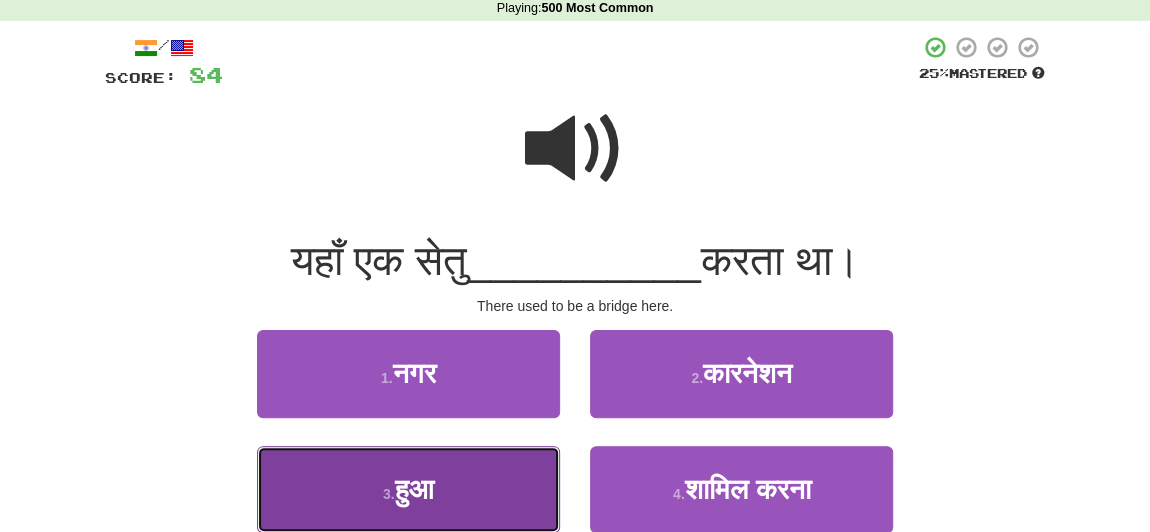 click on "3 .  हुआ" at bounding box center [408, 489] 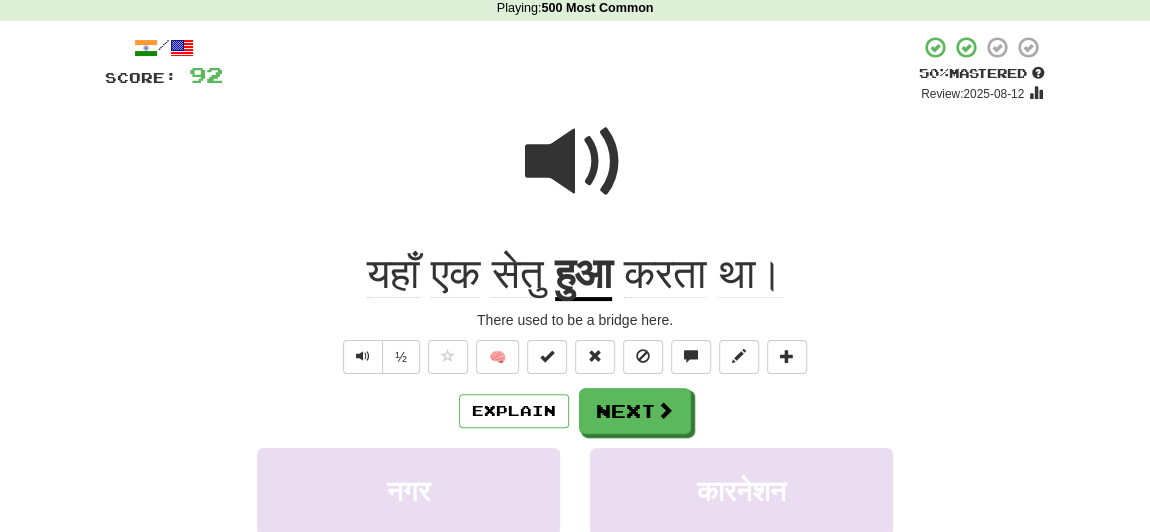 click at bounding box center (575, 162) 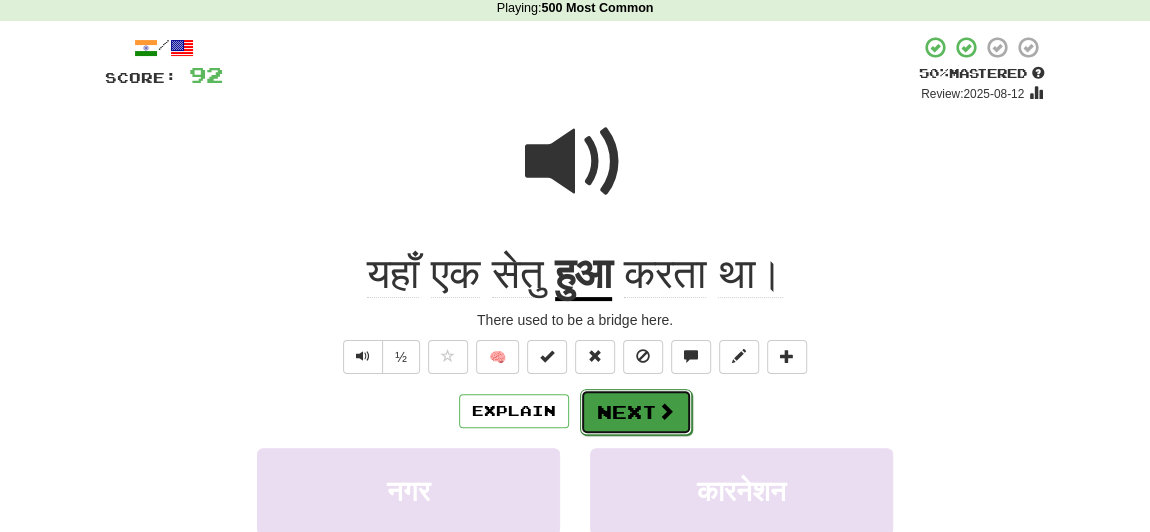 click on "Next" at bounding box center (636, 412) 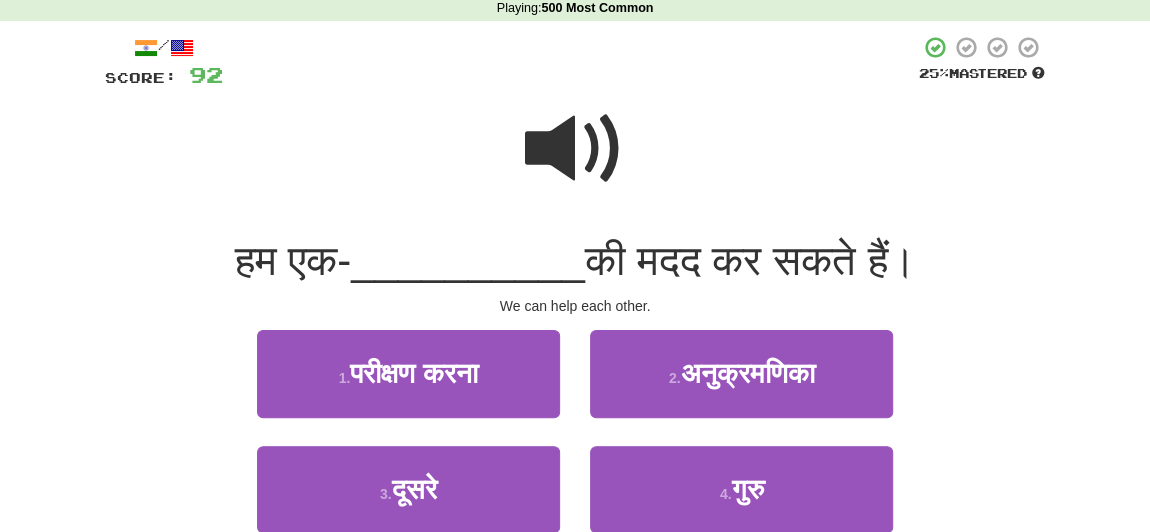 click at bounding box center (575, 149) 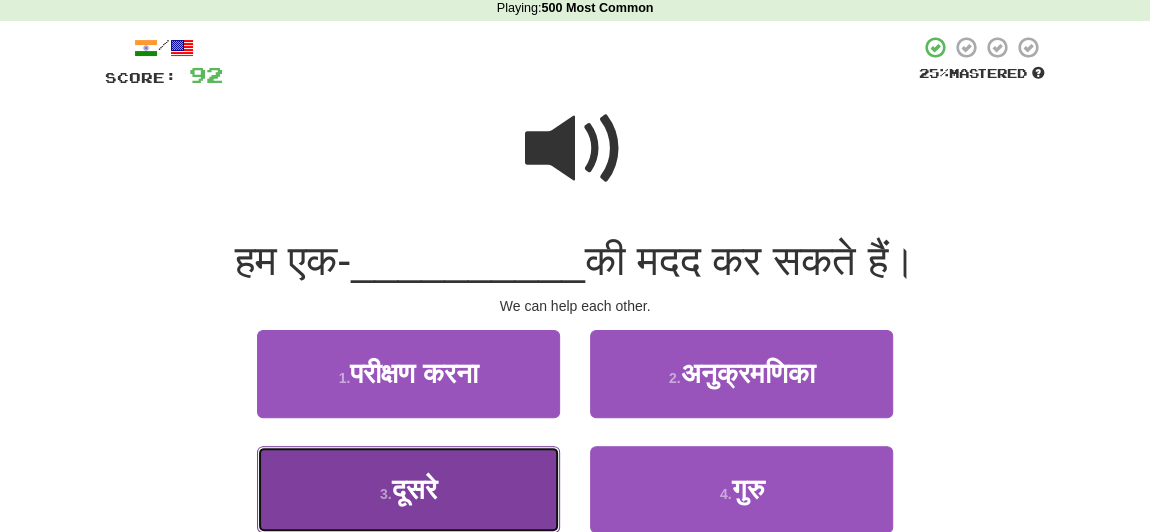 click on "3 .  दूसरे" at bounding box center (408, 489) 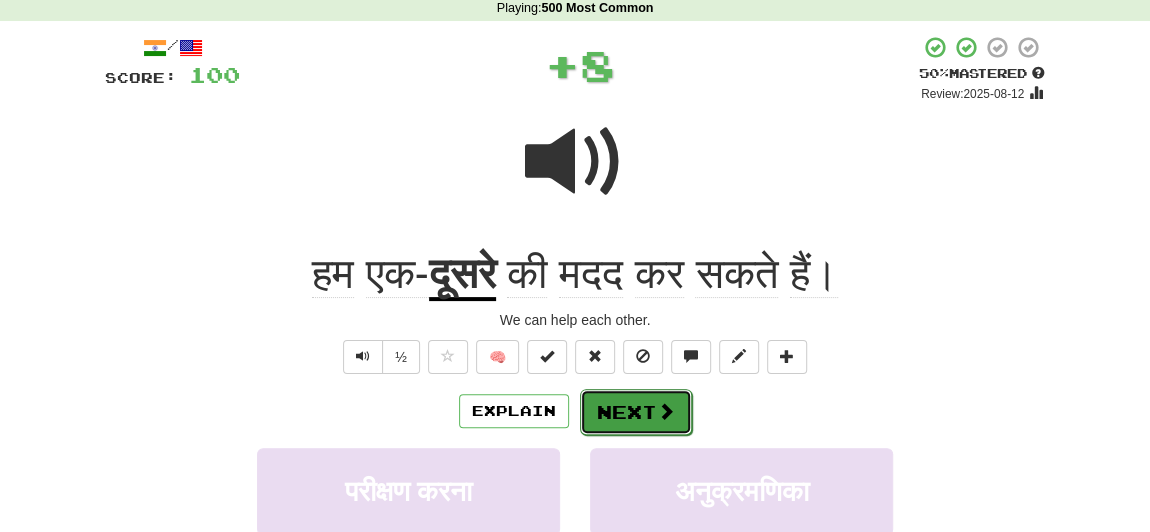 click on "Next" at bounding box center (636, 412) 